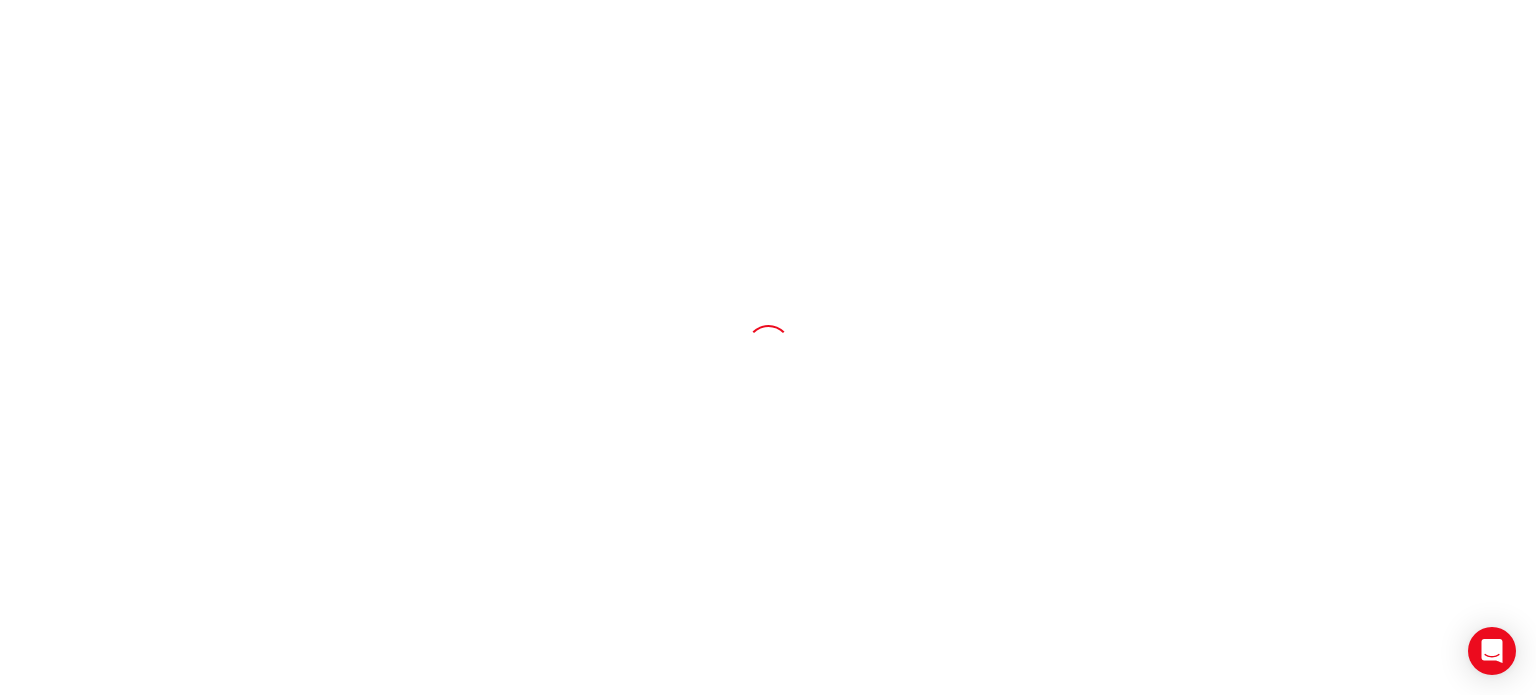 scroll, scrollTop: 0, scrollLeft: 0, axis: both 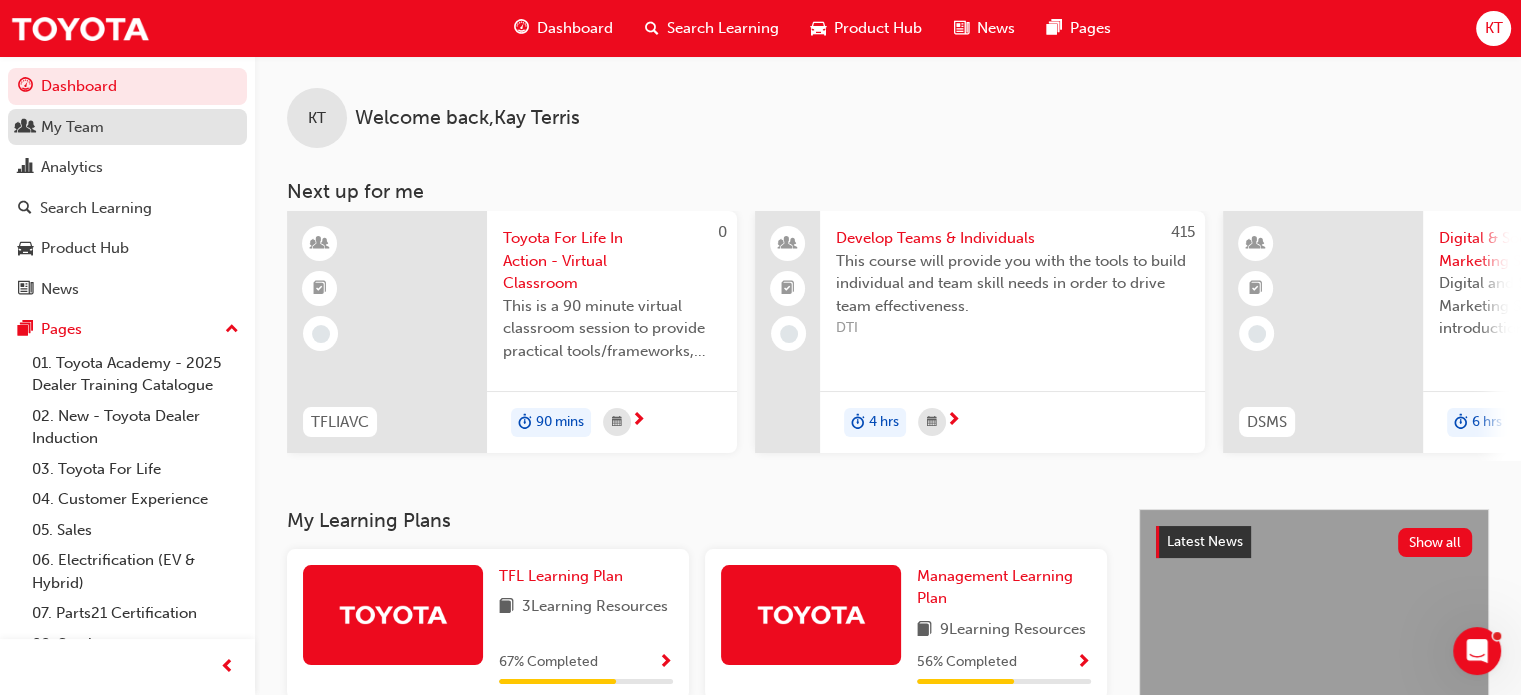click on "My Team" at bounding box center (72, 127) 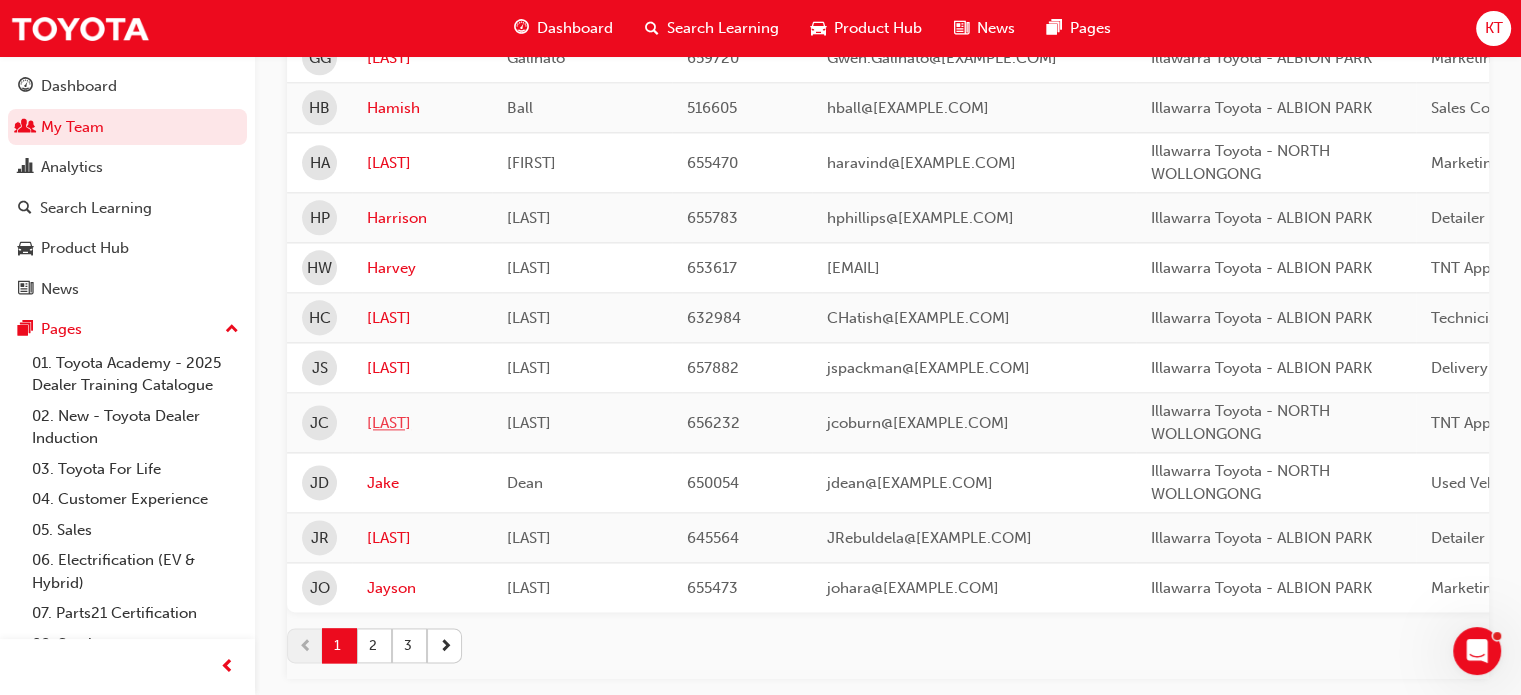scroll, scrollTop: 2736, scrollLeft: 0, axis: vertical 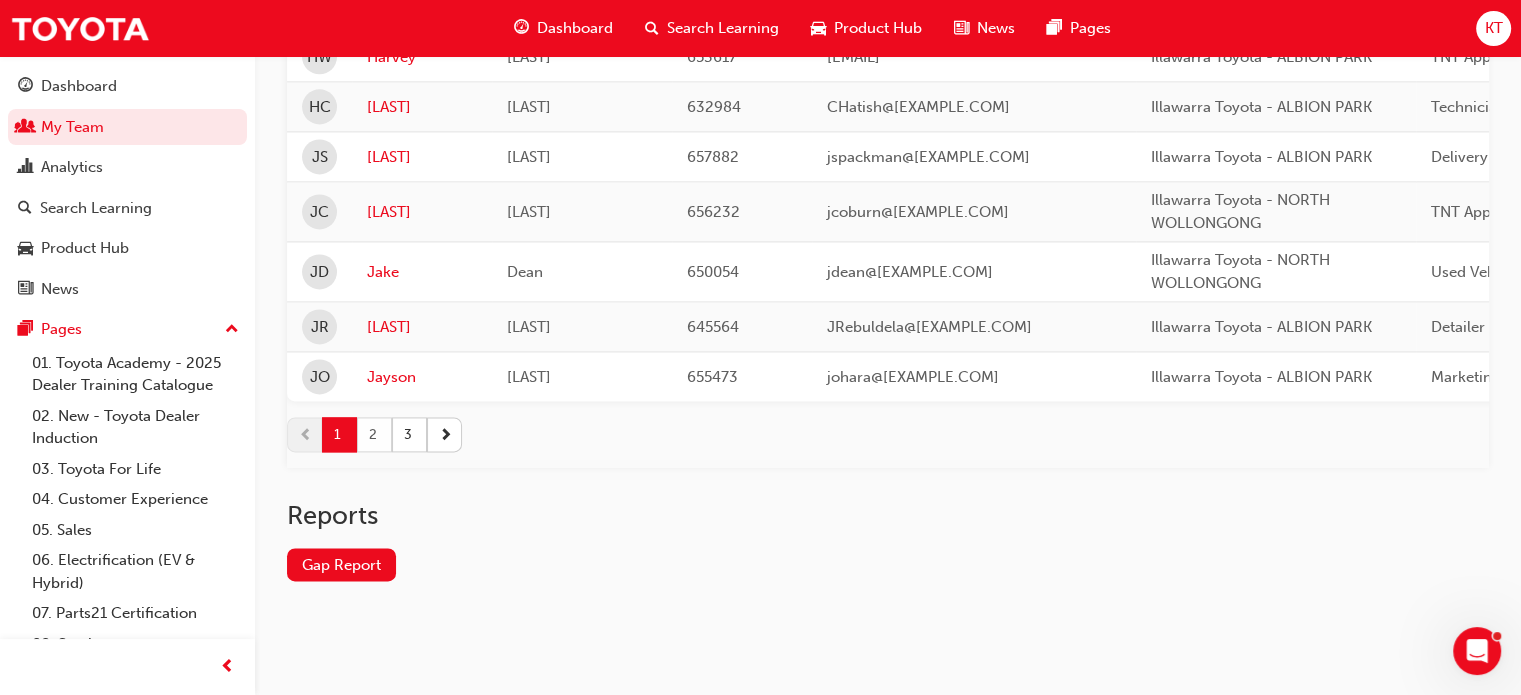 click on "2" at bounding box center [374, 434] 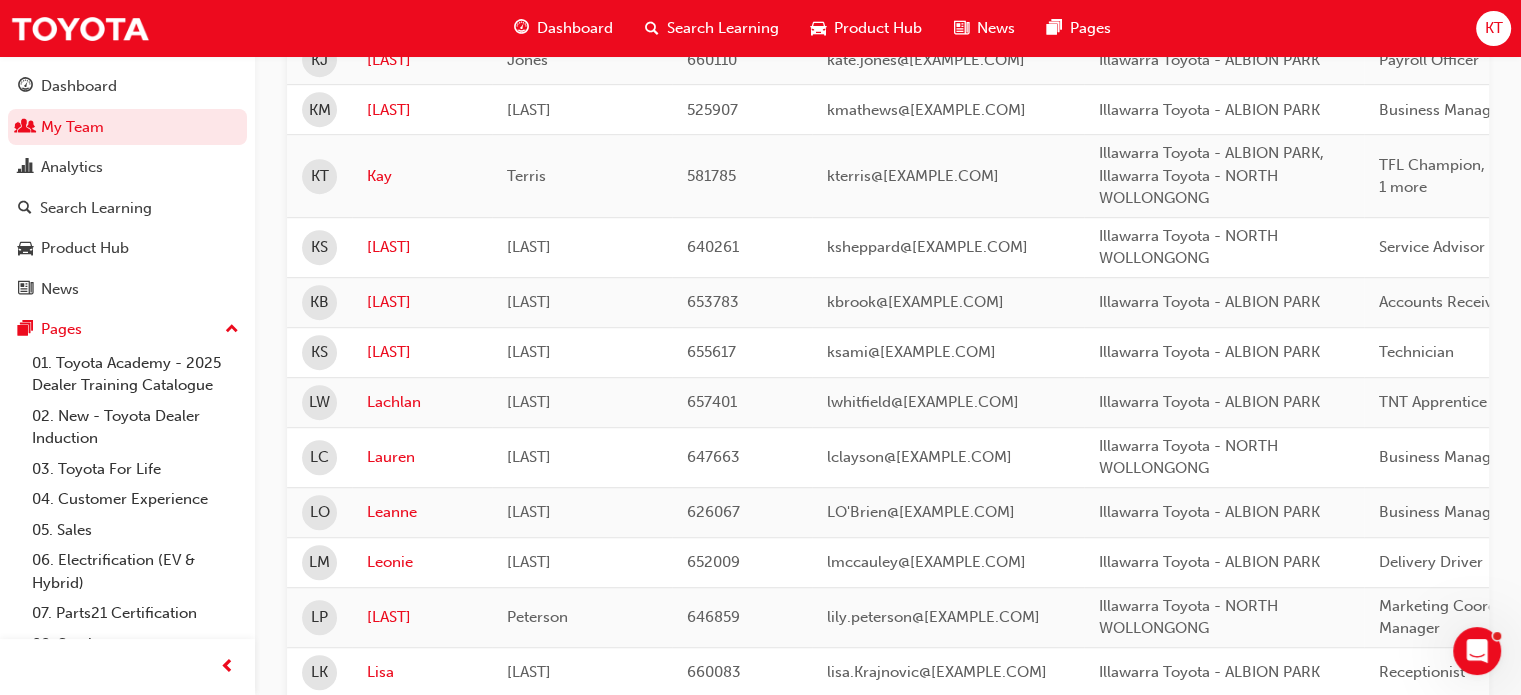 scroll, scrollTop: 913, scrollLeft: 0, axis: vertical 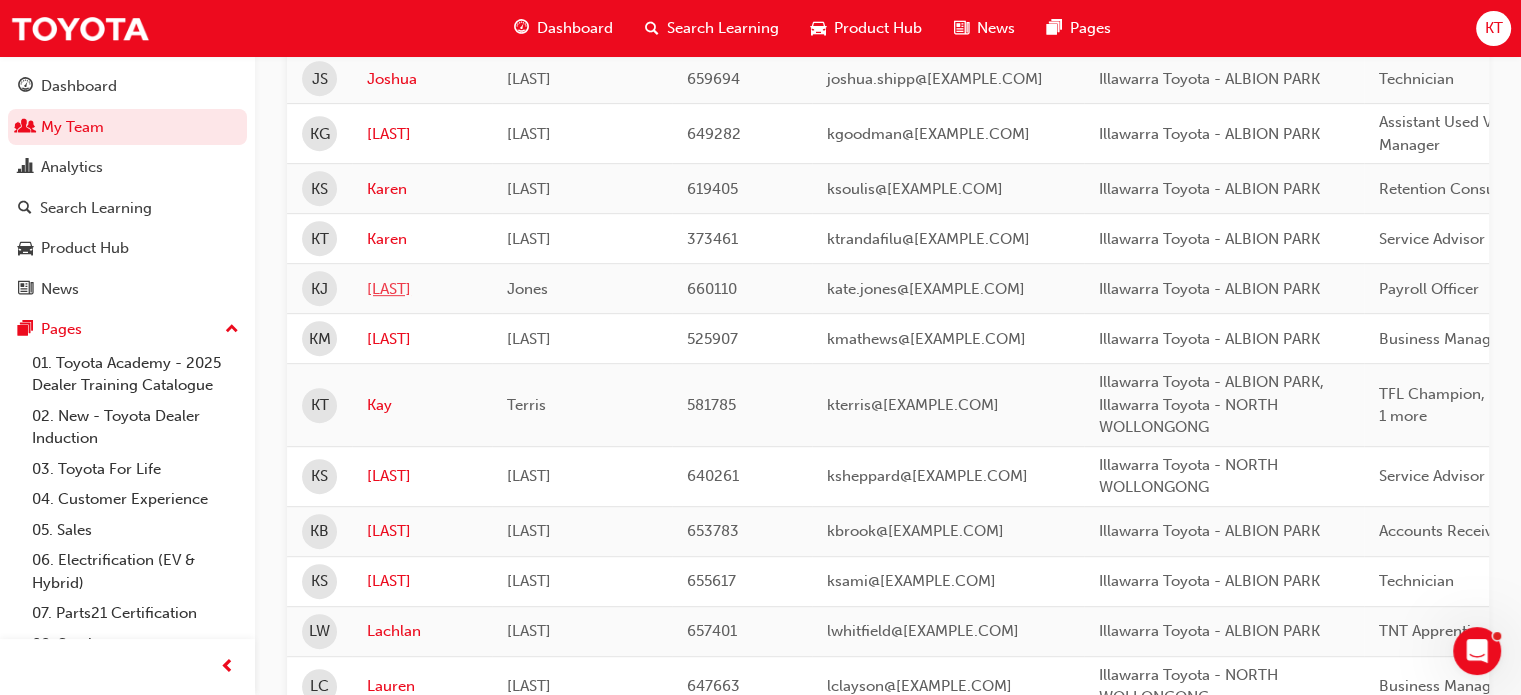 click on "[LAST]" at bounding box center (422, 289) 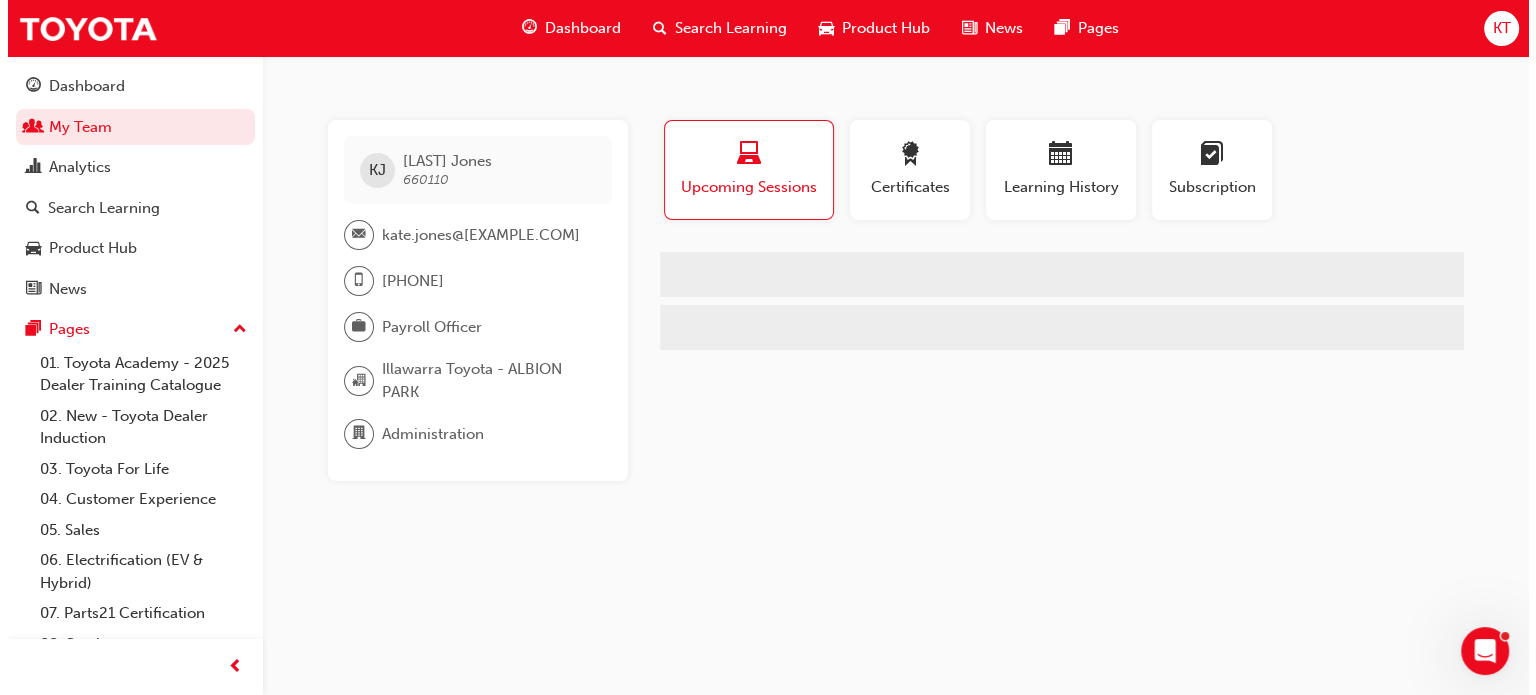 scroll, scrollTop: 0, scrollLeft: 0, axis: both 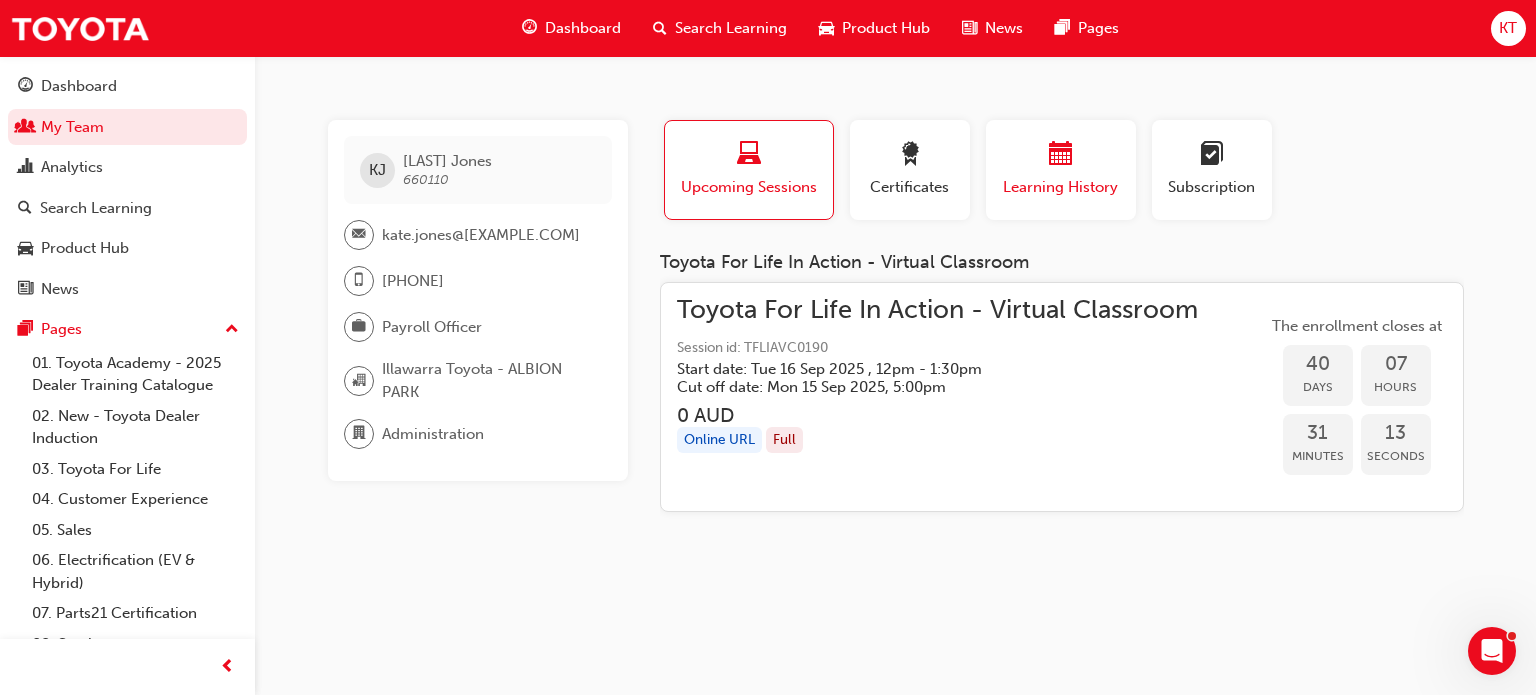 click at bounding box center (1061, 157) 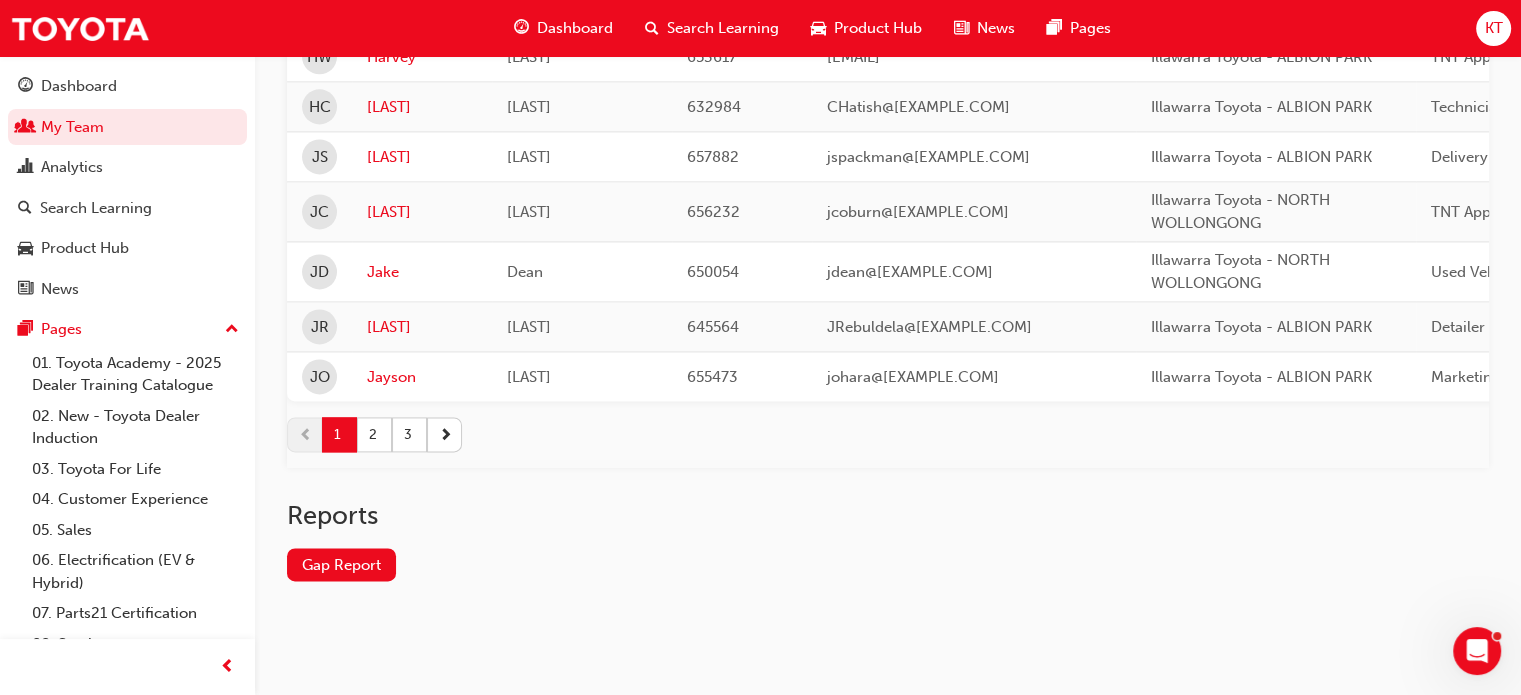 scroll, scrollTop: 2736, scrollLeft: 0, axis: vertical 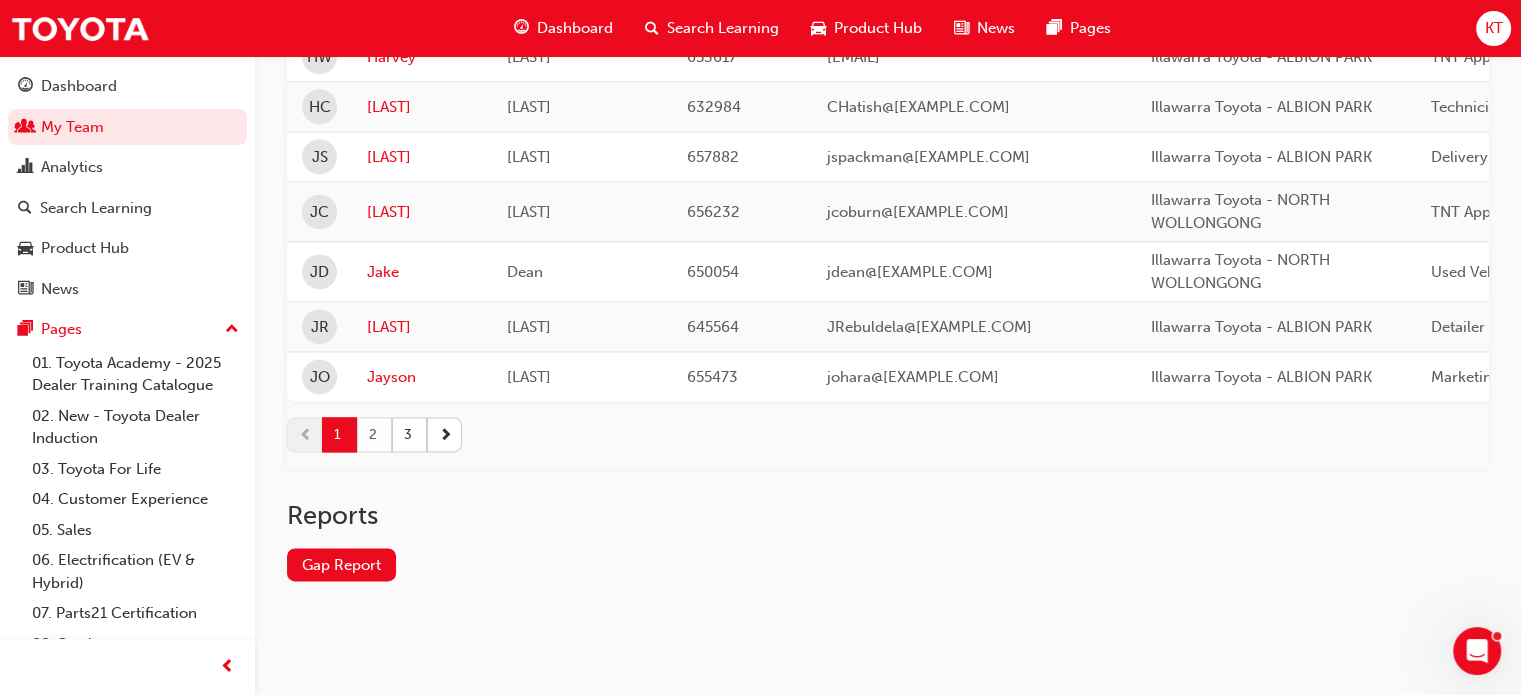 click on "2" at bounding box center [374, 434] 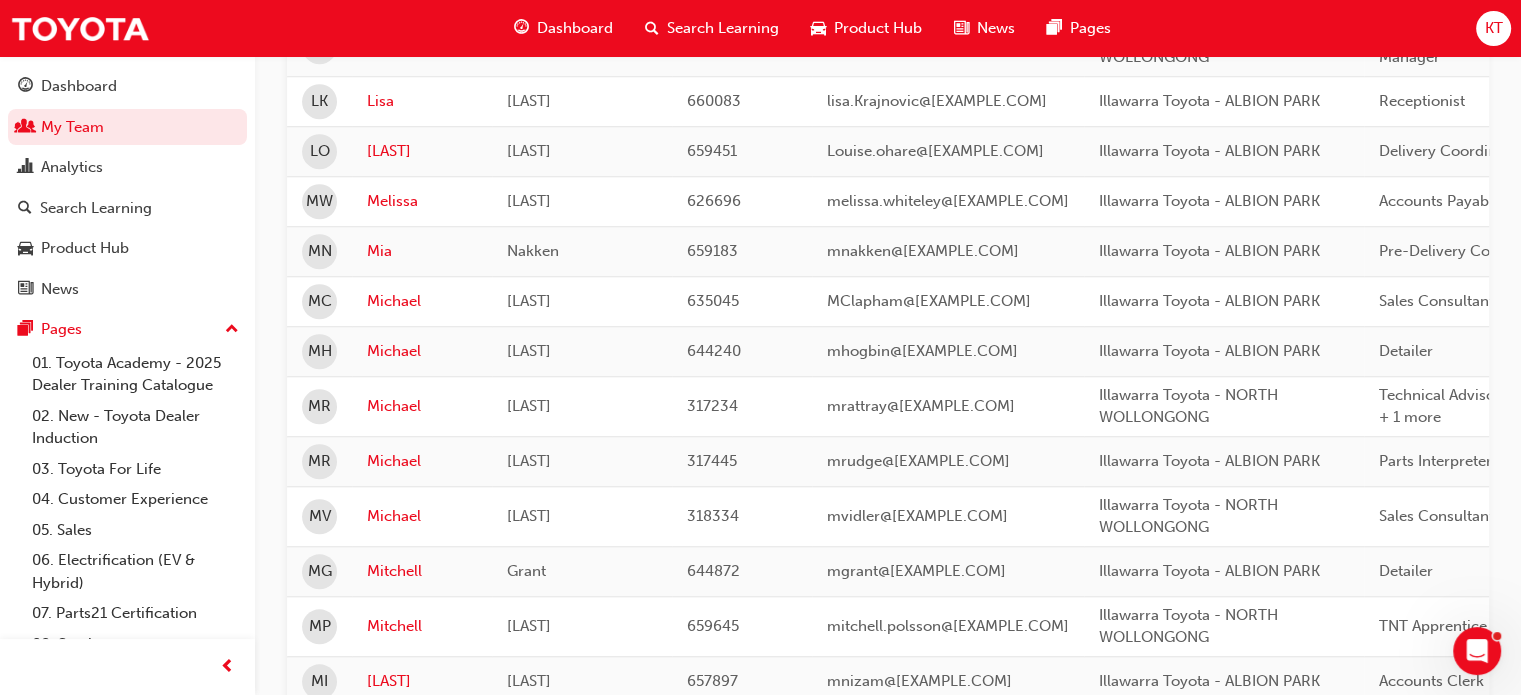 scroll, scrollTop: 1513, scrollLeft: 0, axis: vertical 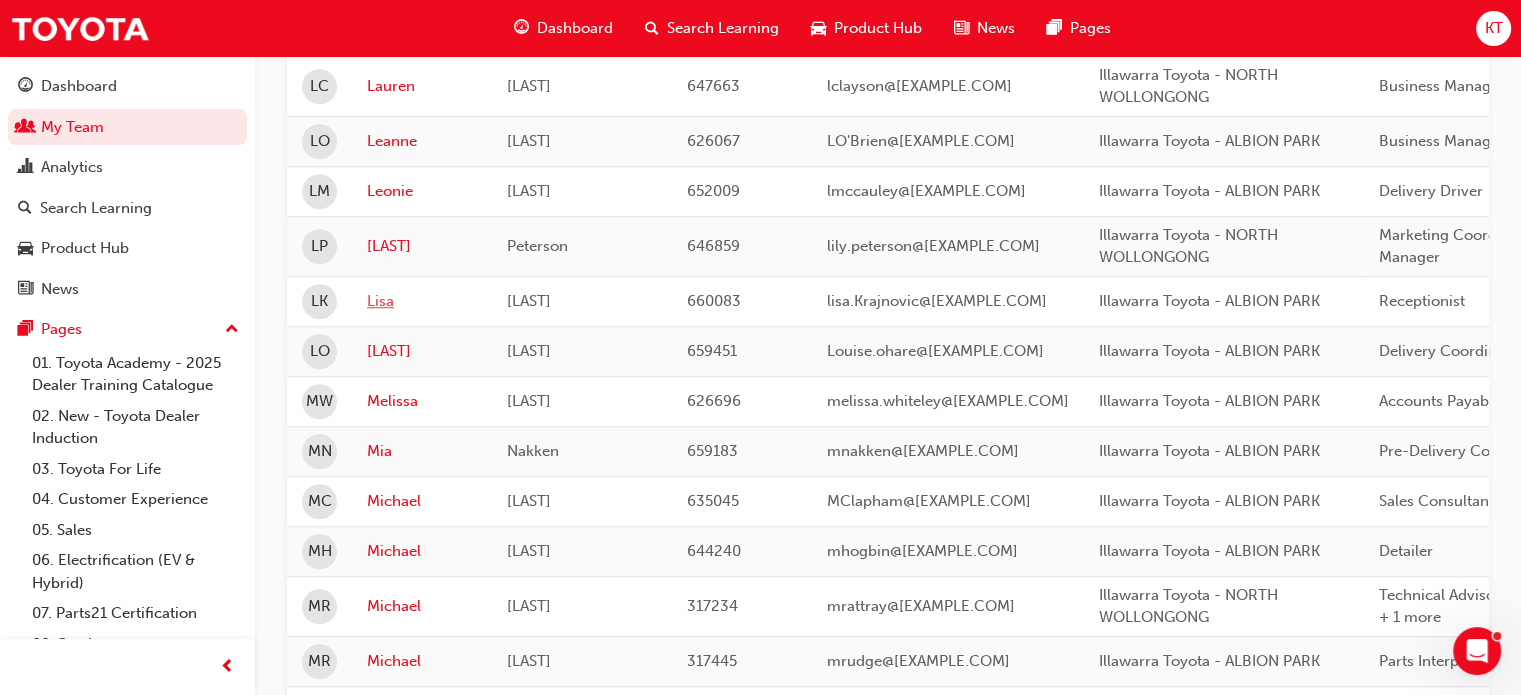 click on "Lisa" at bounding box center [422, 301] 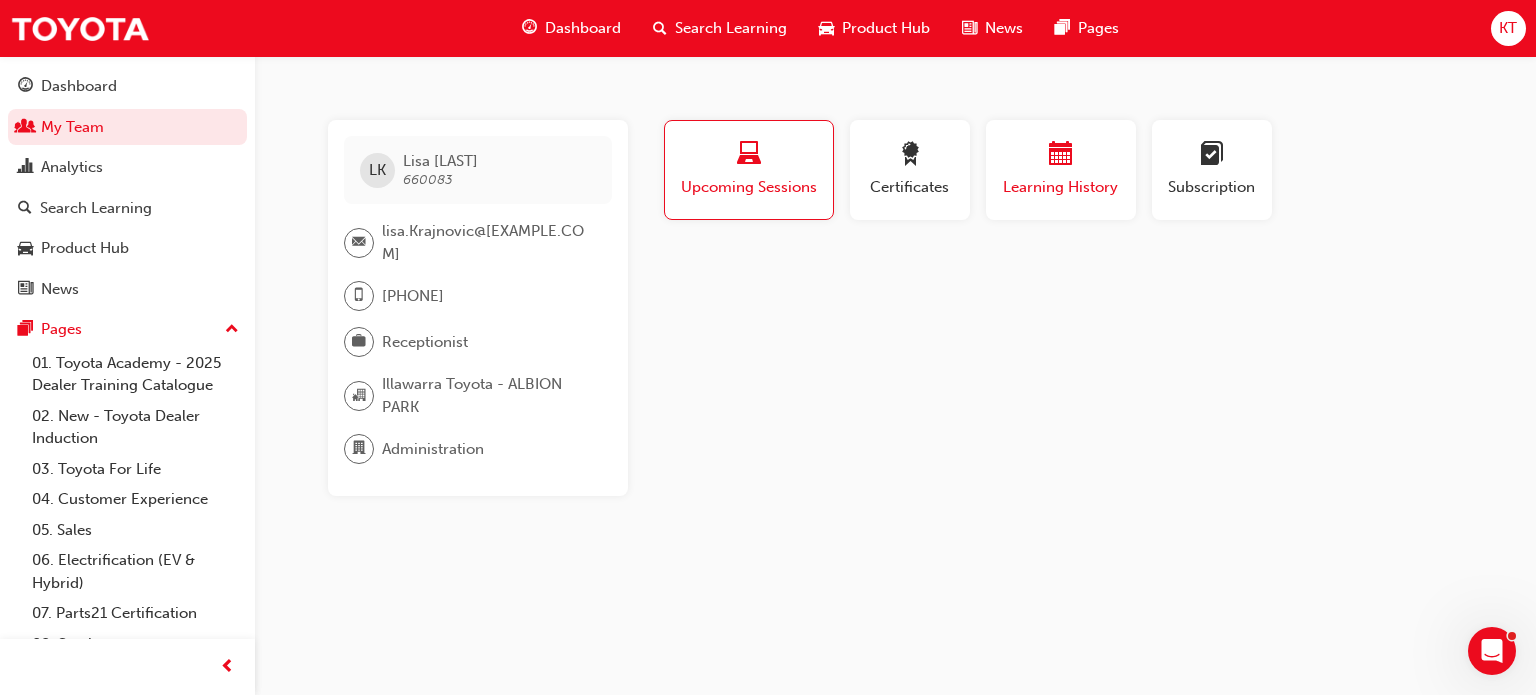 click on "Learning History" at bounding box center (1061, 187) 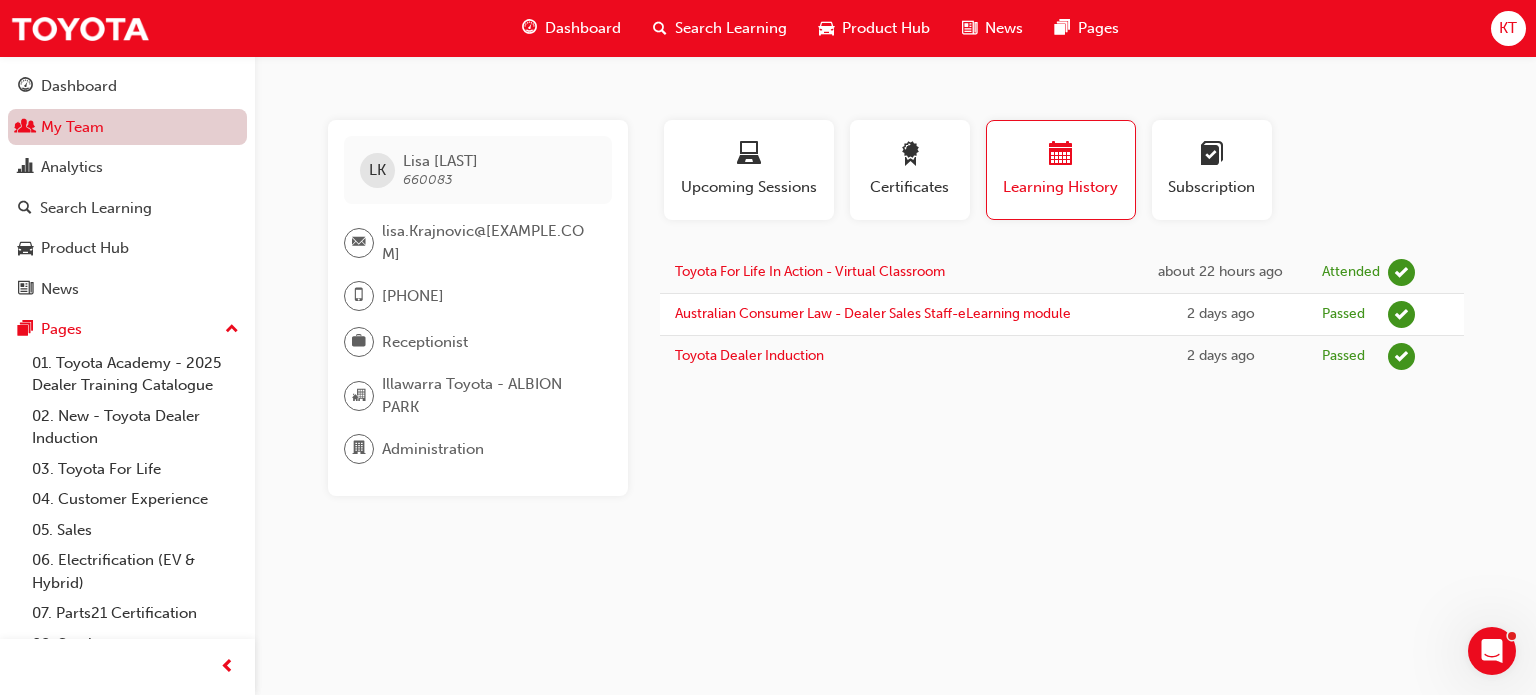 click on "My Team" at bounding box center [127, 127] 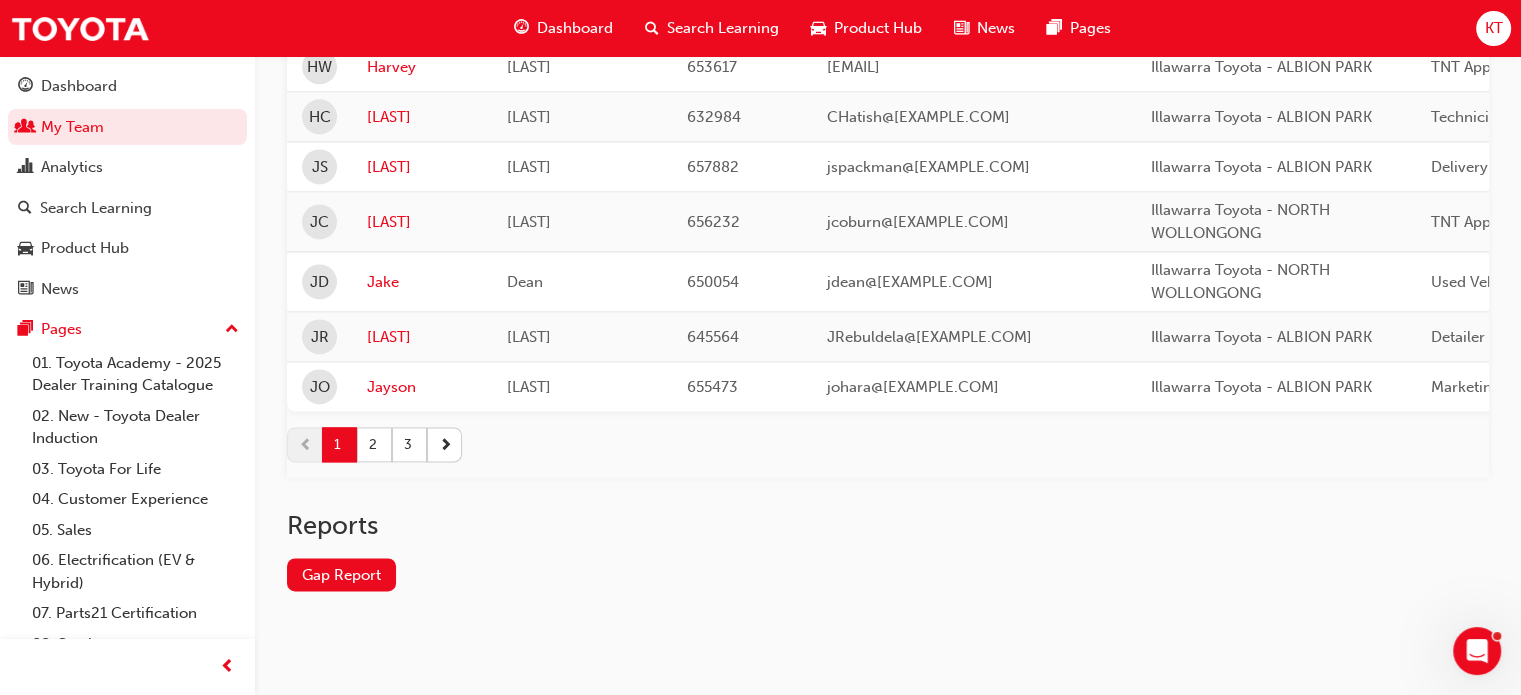 scroll, scrollTop: 2736, scrollLeft: 0, axis: vertical 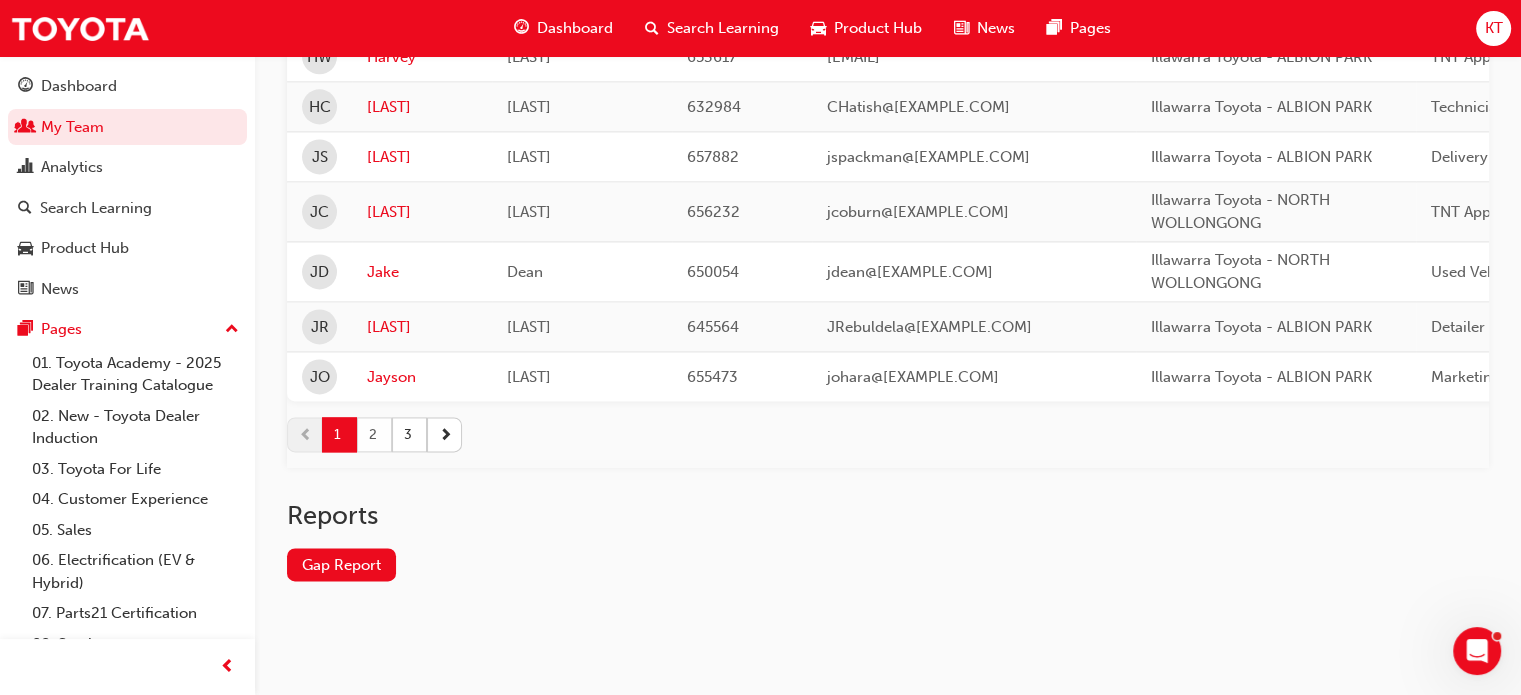 click on "2" at bounding box center (374, 434) 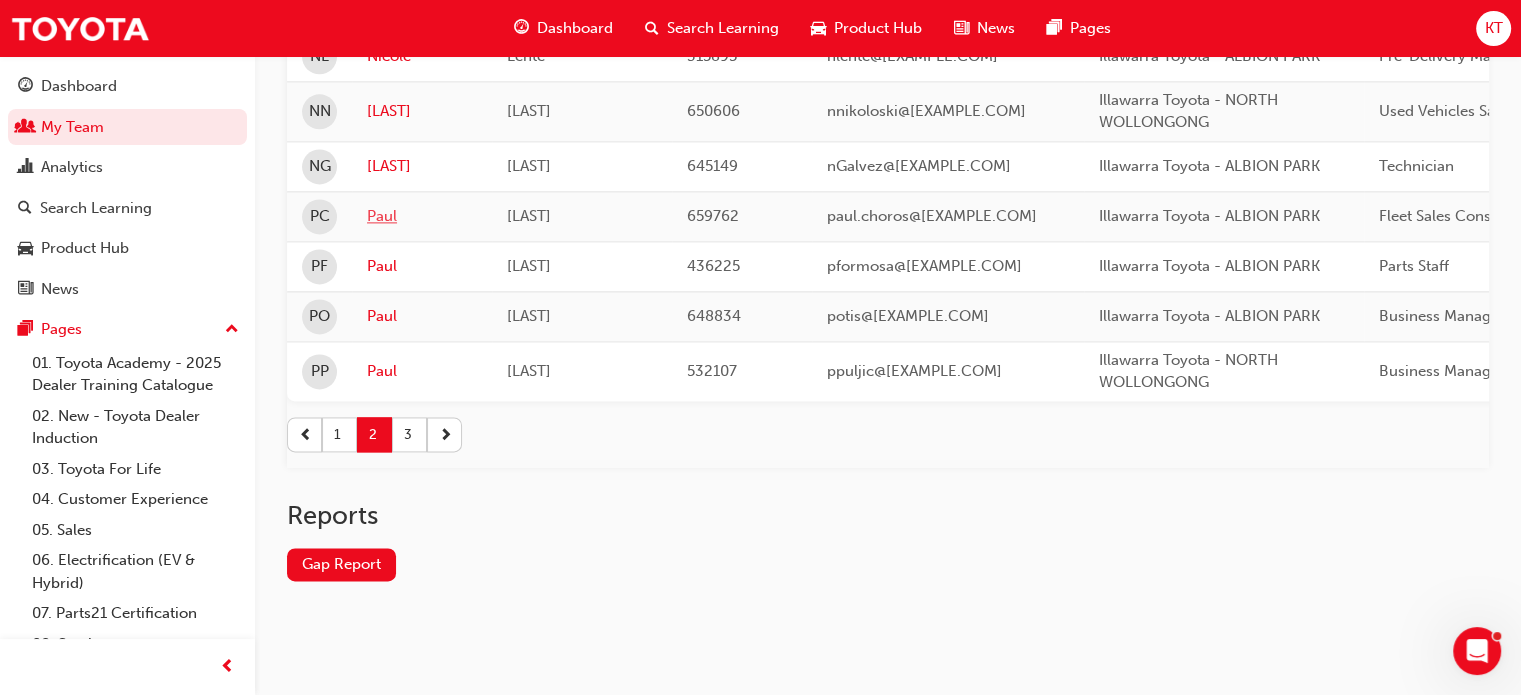click on "Paul" at bounding box center [422, 216] 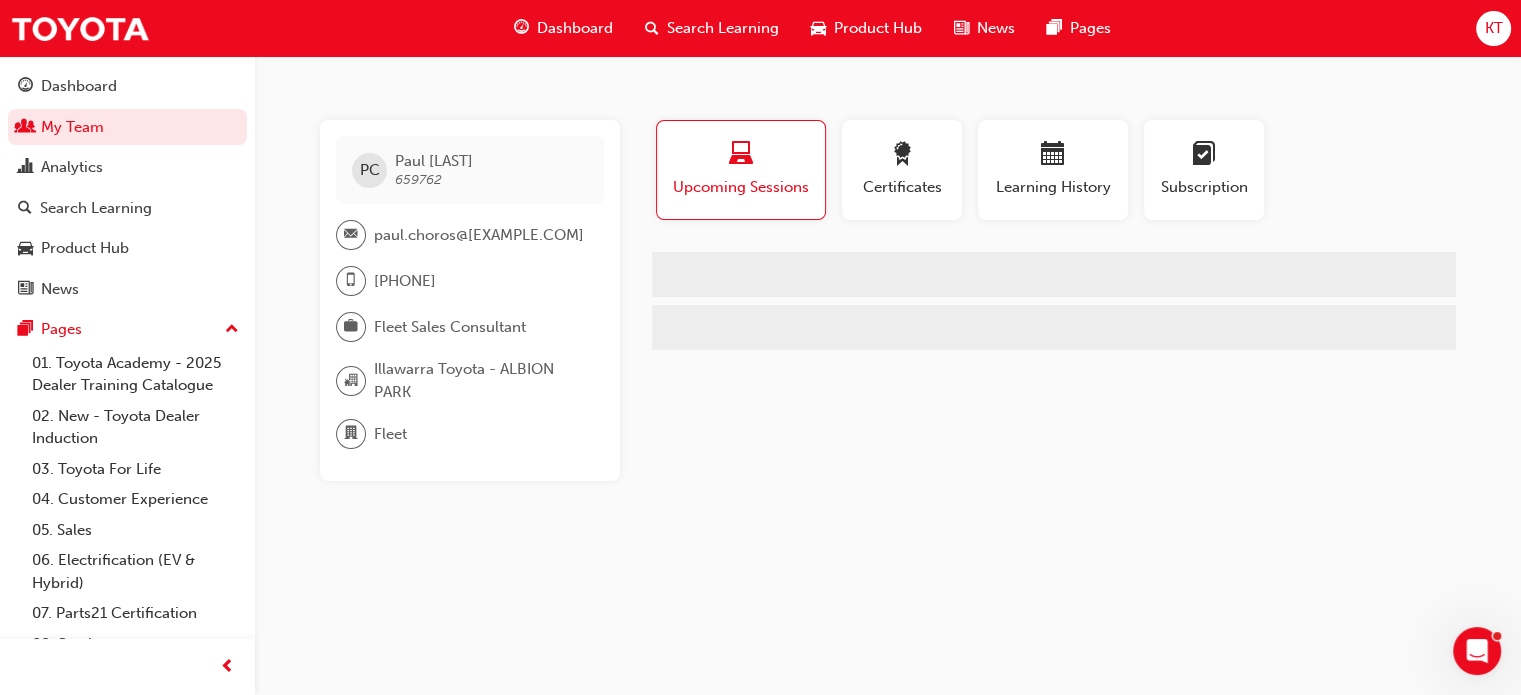scroll, scrollTop: 0, scrollLeft: 0, axis: both 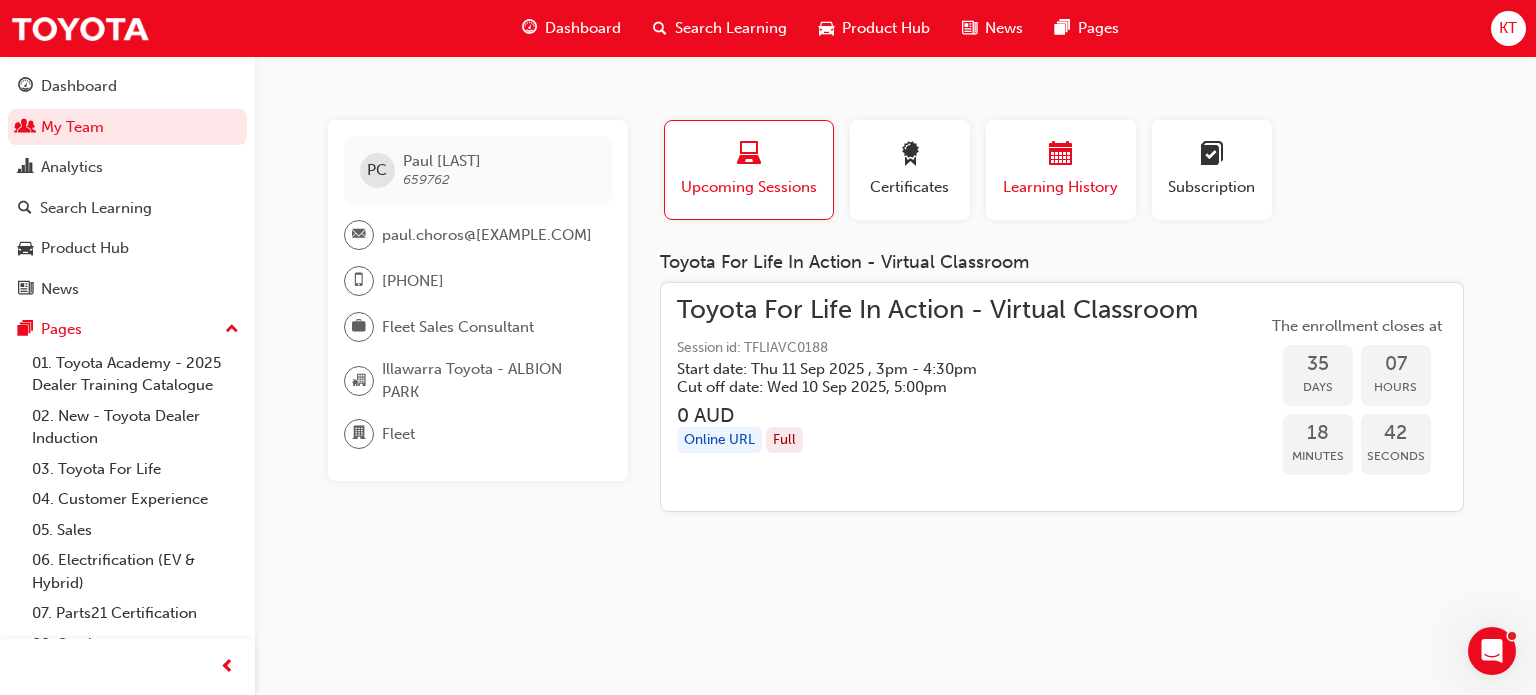 click at bounding box center (1061, 155) 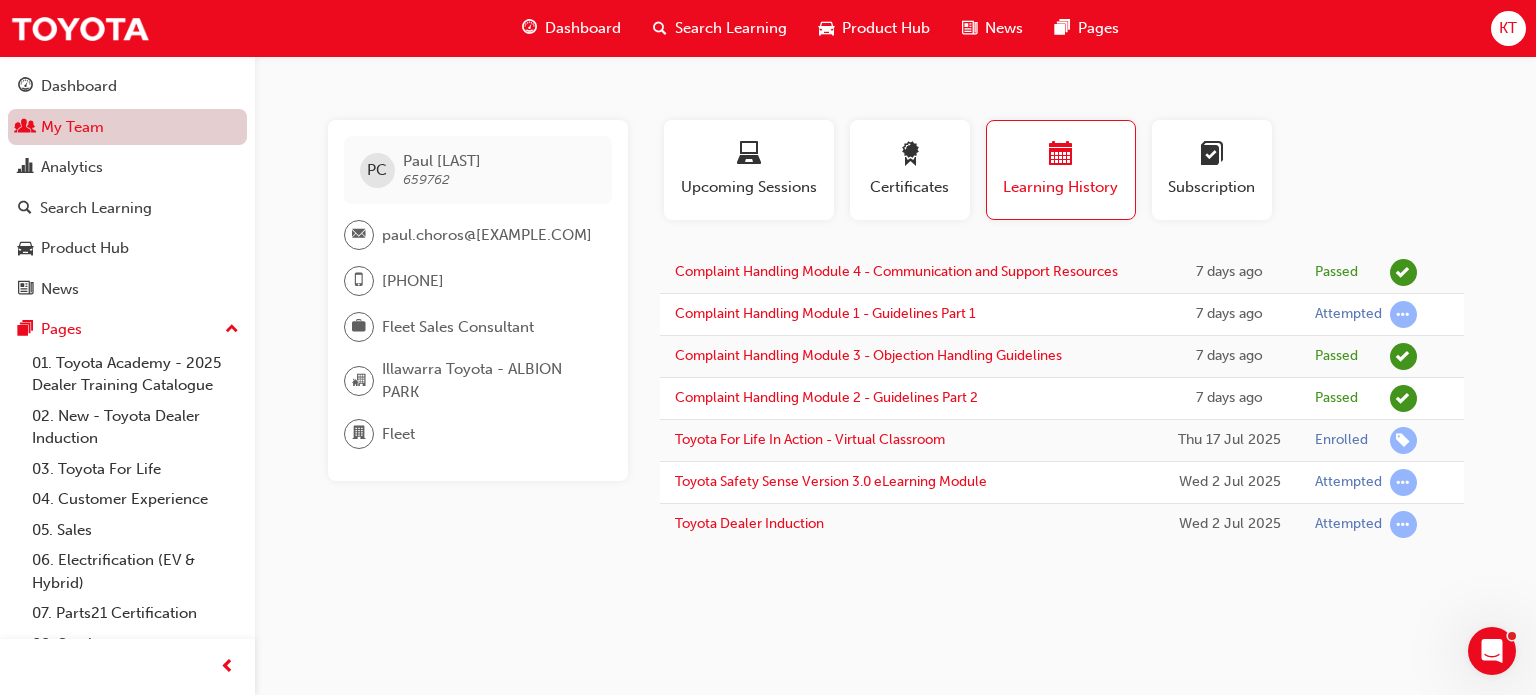 click on "My Team" at bounding box center [127, 127] 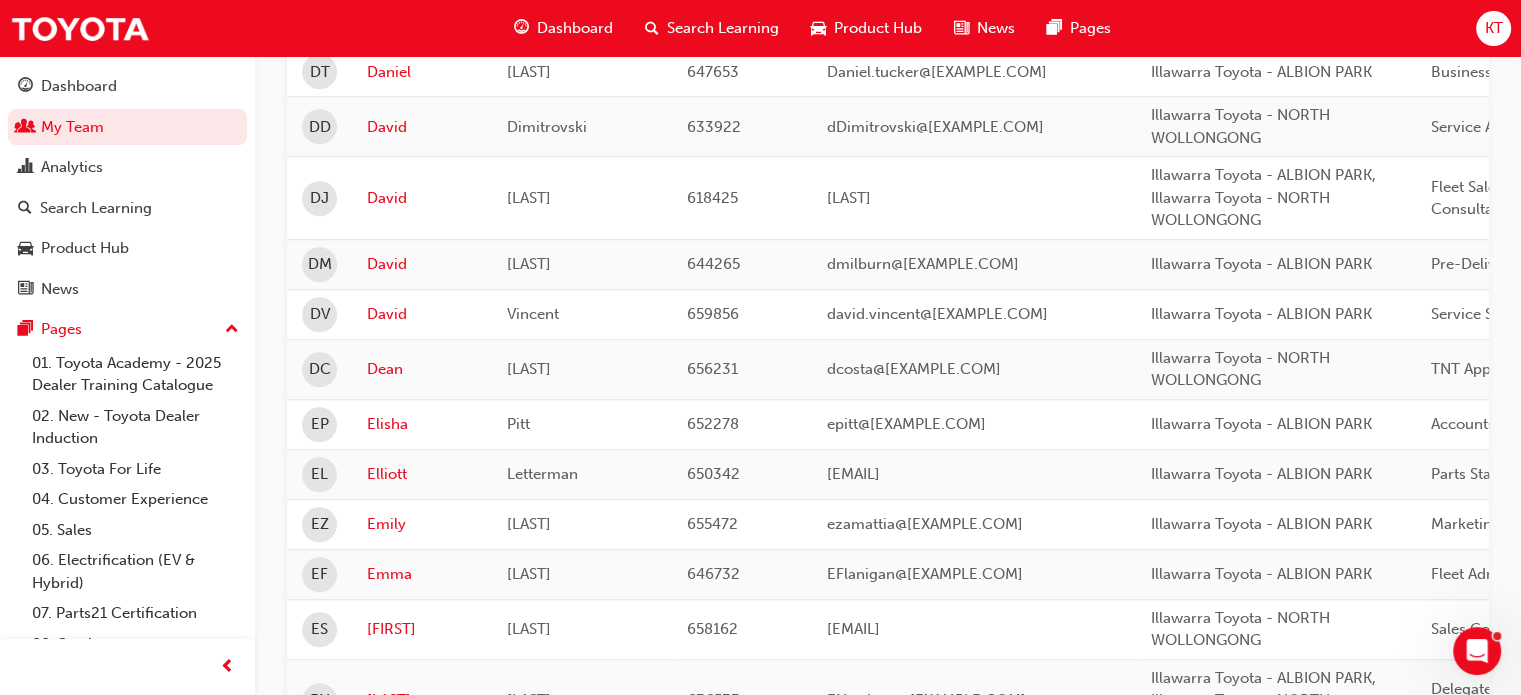 scroll, scrollTop: 2736, scrollLeft: 0, axis: vertical 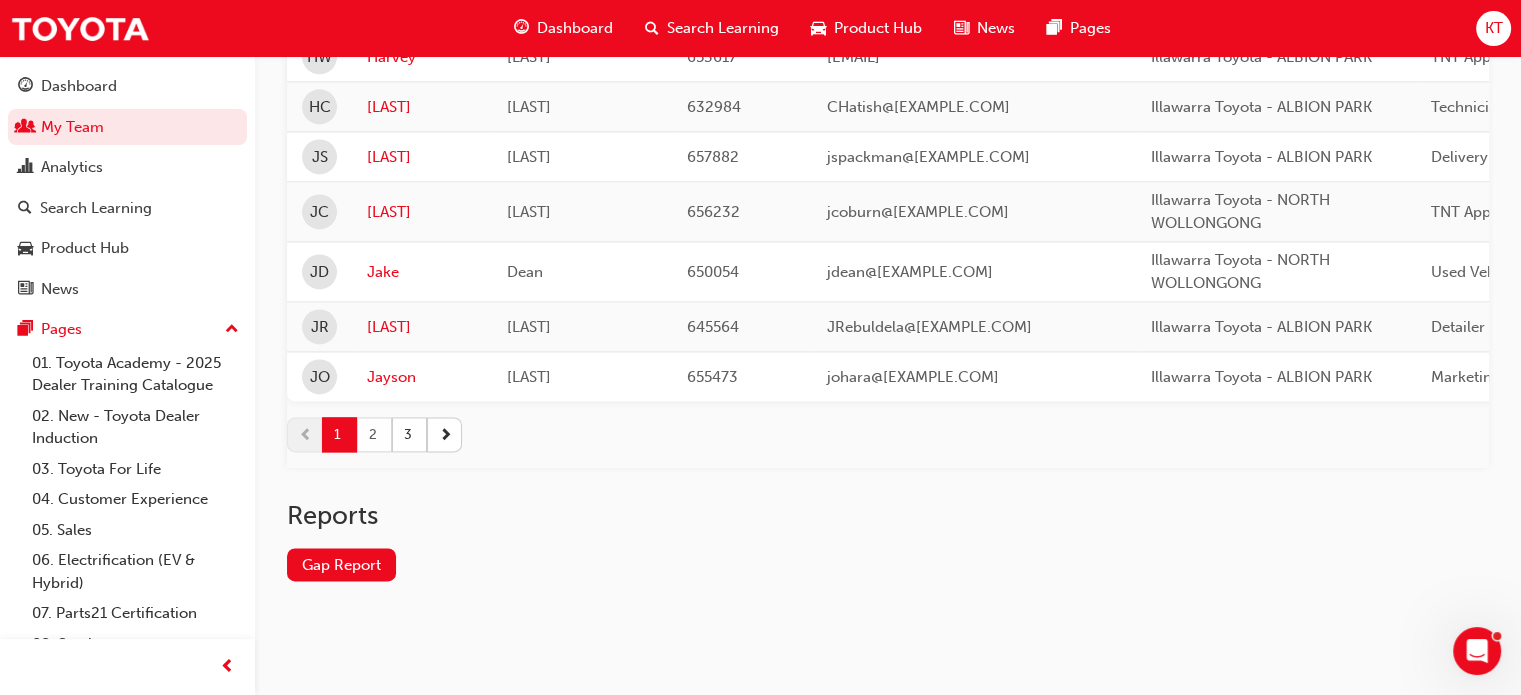 click on "2" at bounding box center [374, 434] 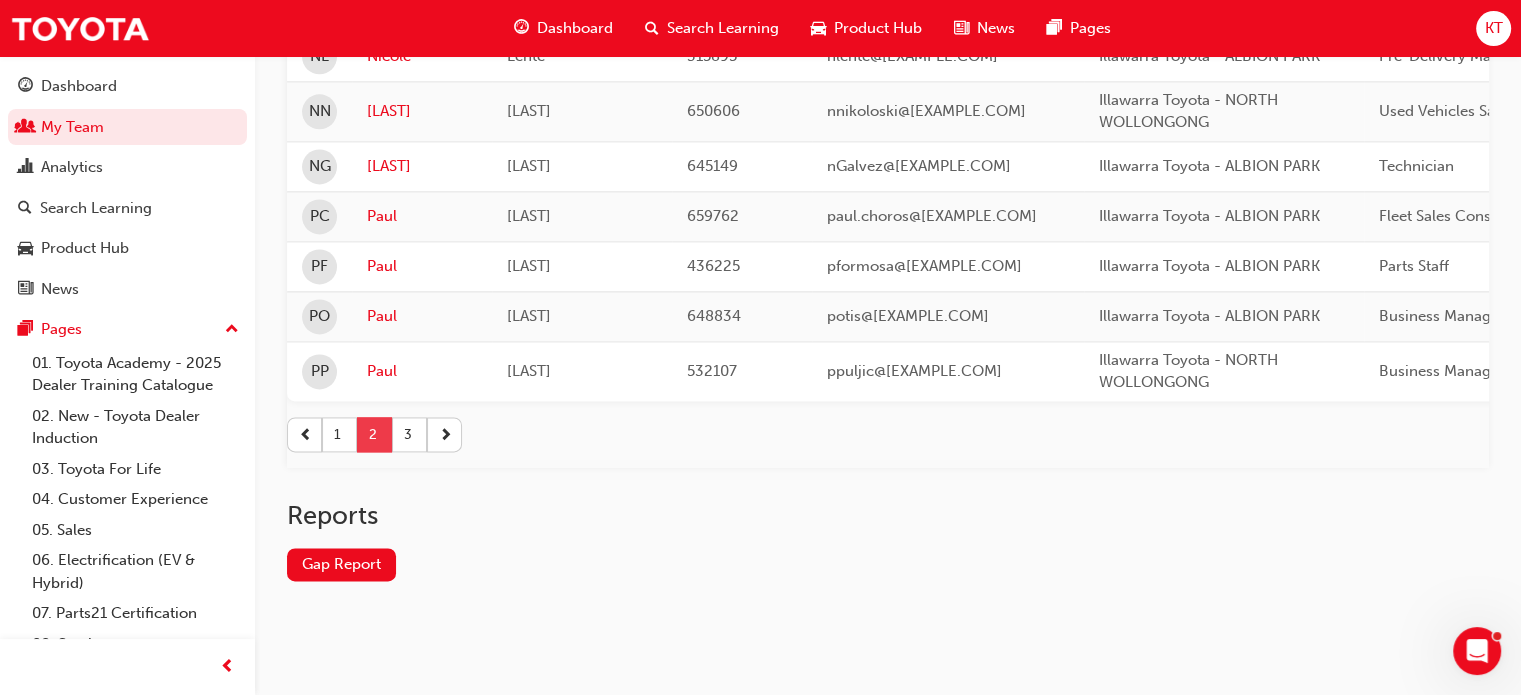 scroll, scrollTop: 2713, scrollLeft: 0, axis: vertical 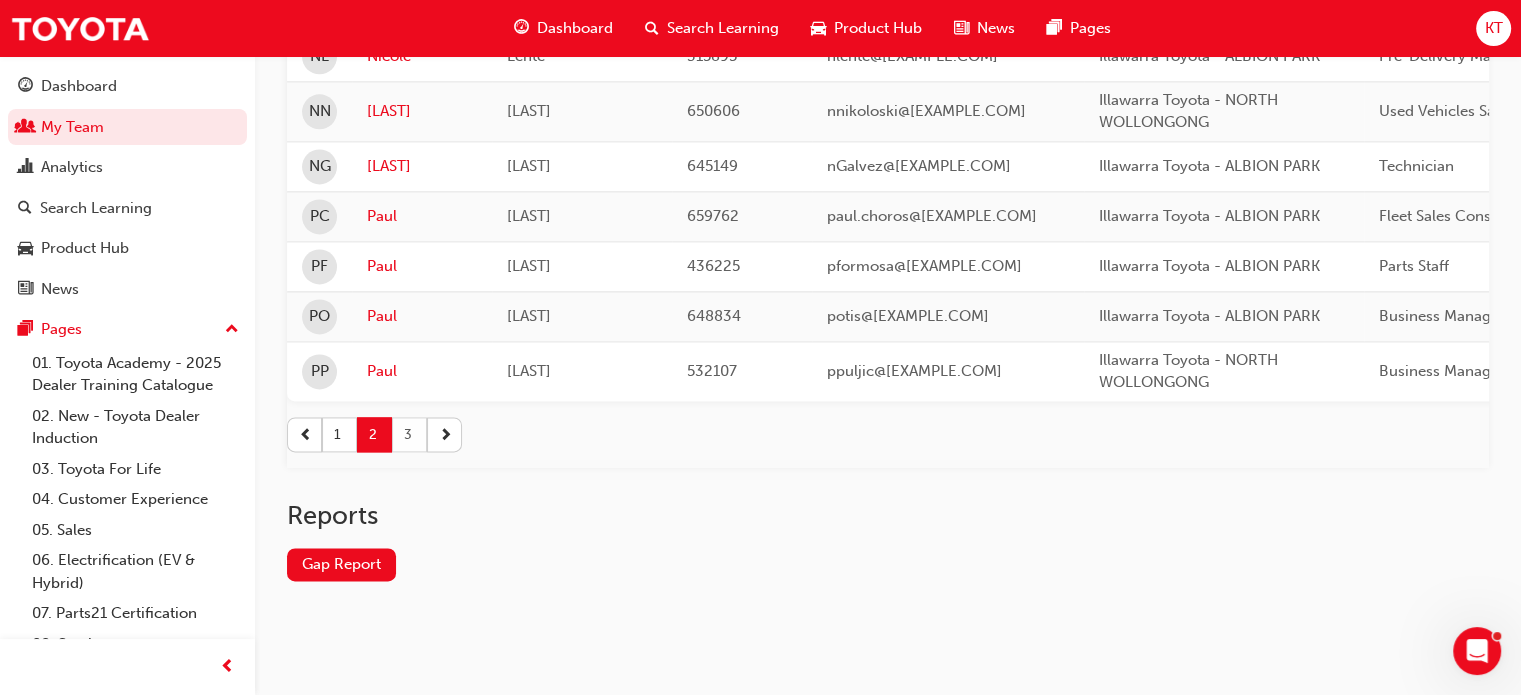 click on "3" at bounding box center [409, 434] 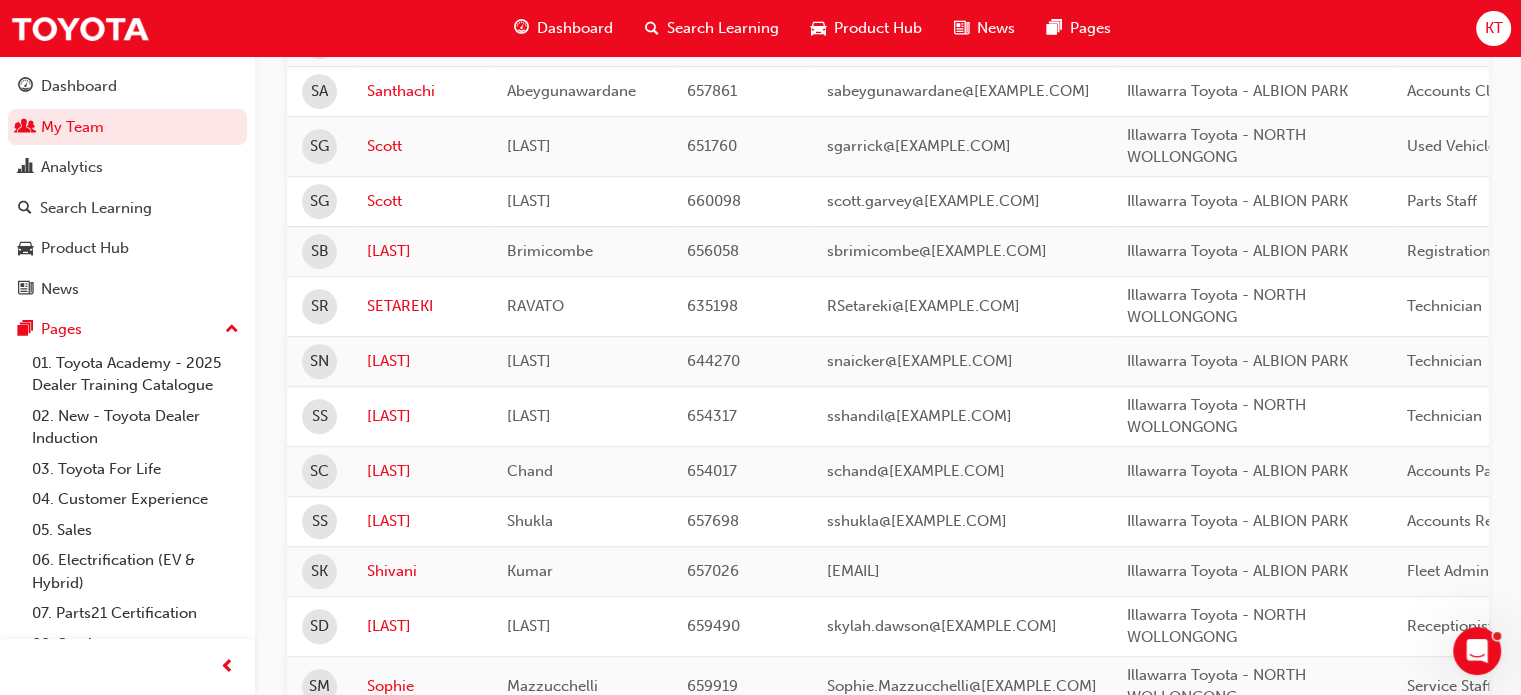 scroll, scrollTop: 1242, scrollLeft: 0, axis: vertical 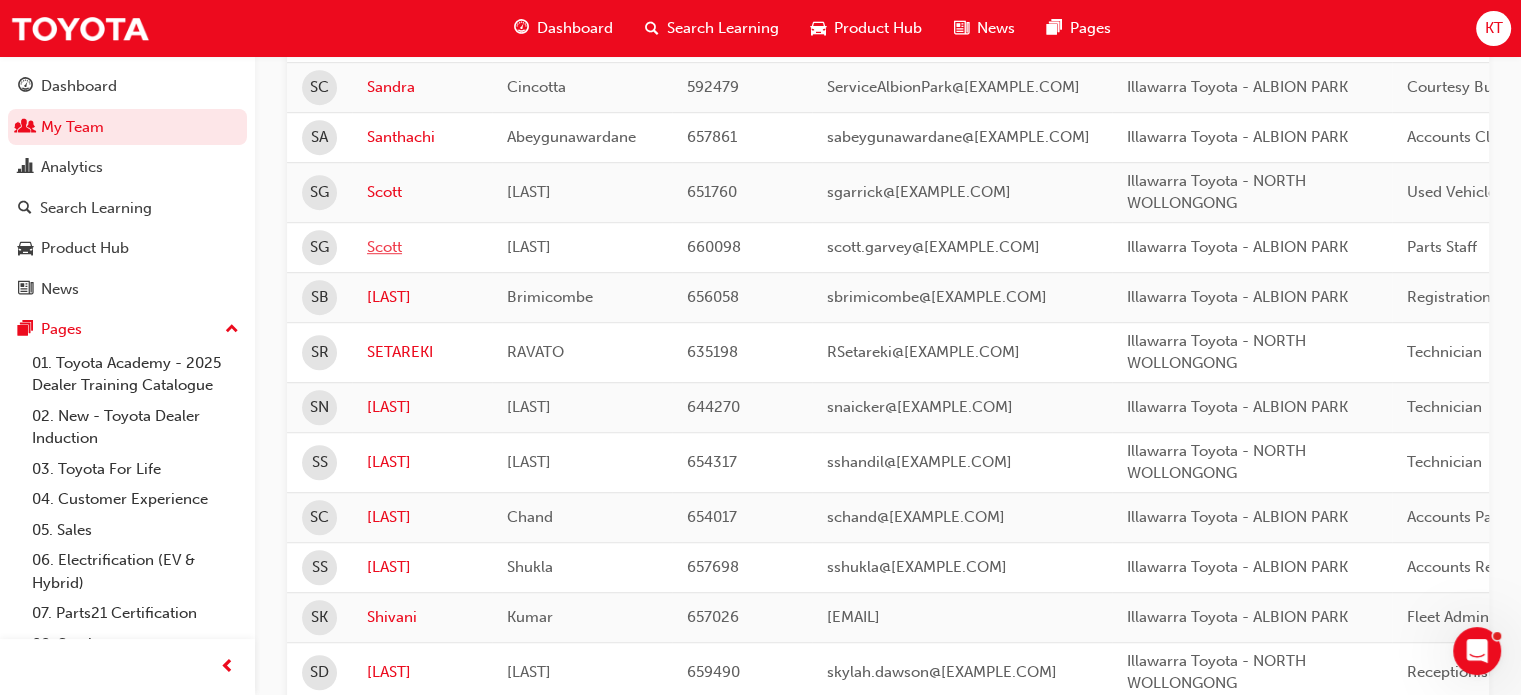 click on "Scott" at bounding box center (422, 247) 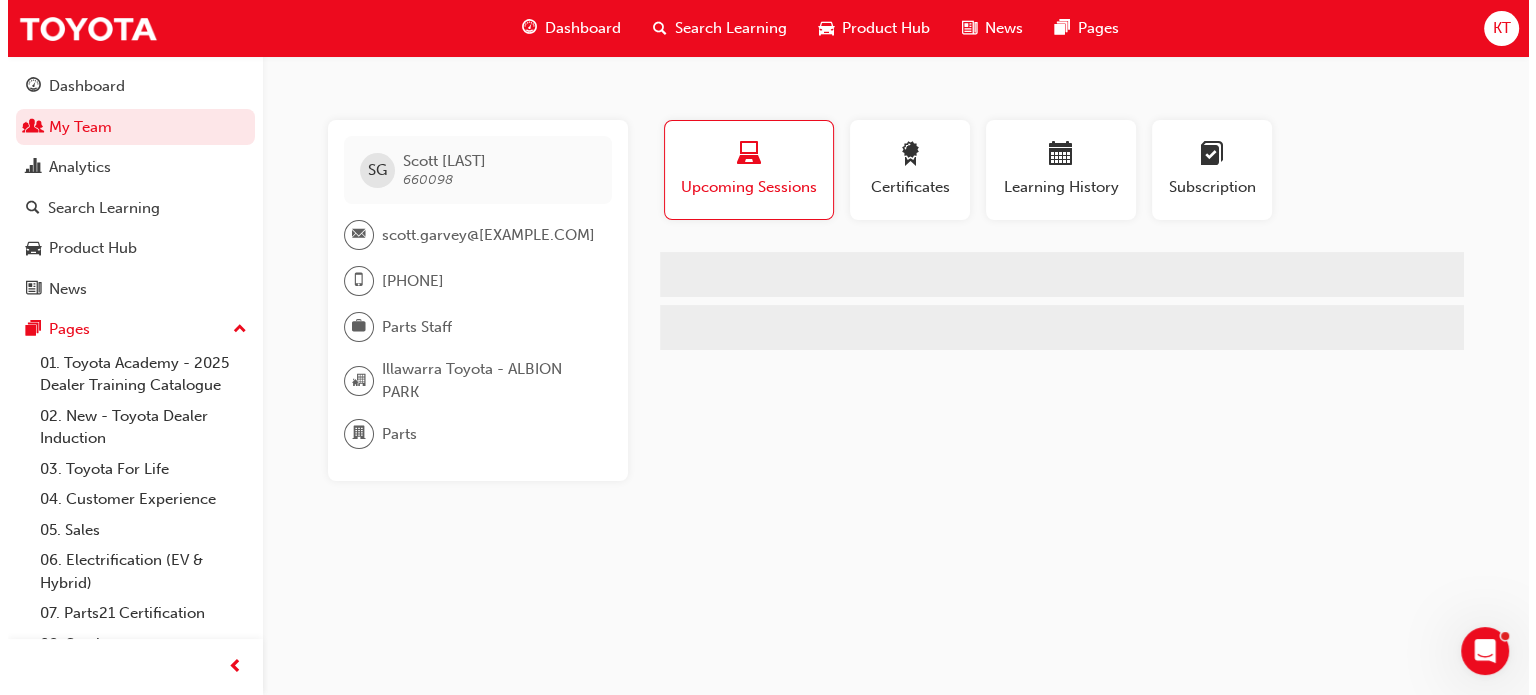 scroll, scrollTop: 0, scrollLeft: 0, axis: both 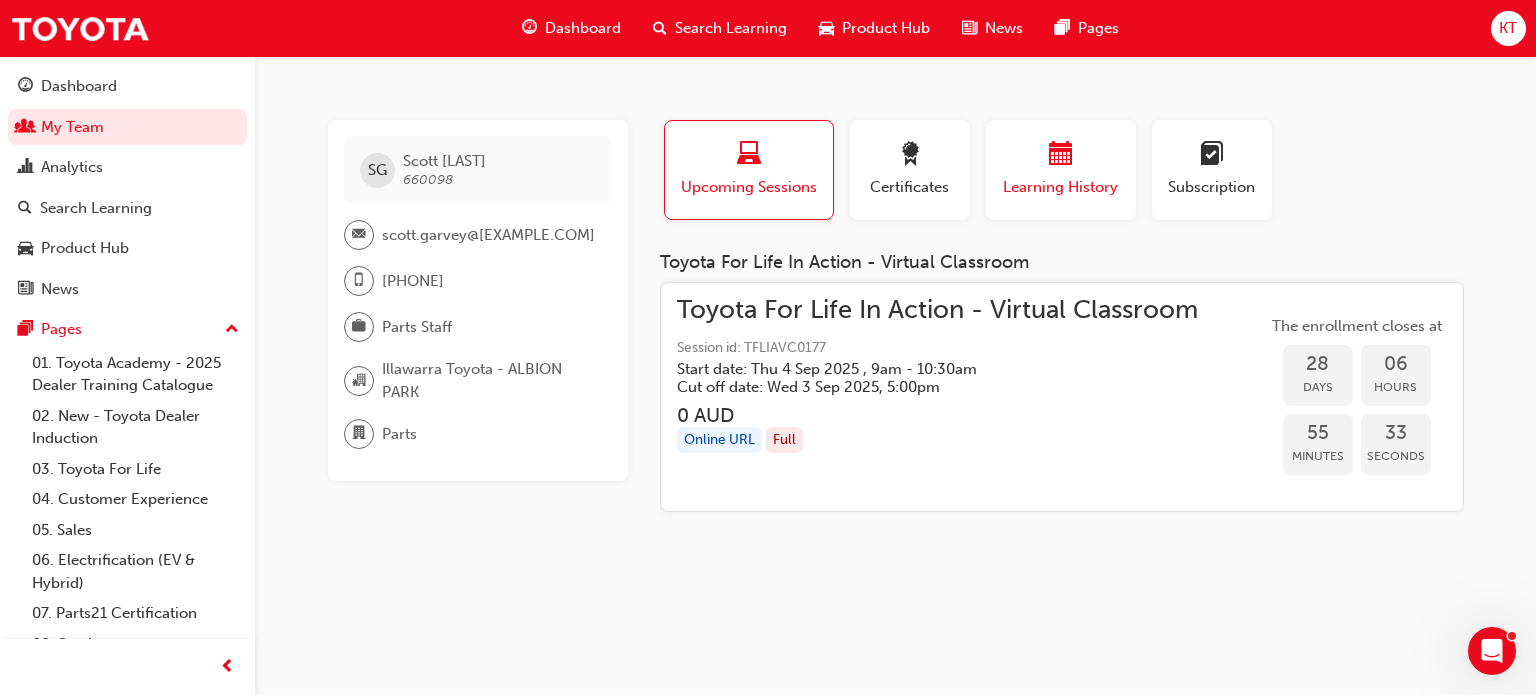 click at bounding box center (1061, 155) 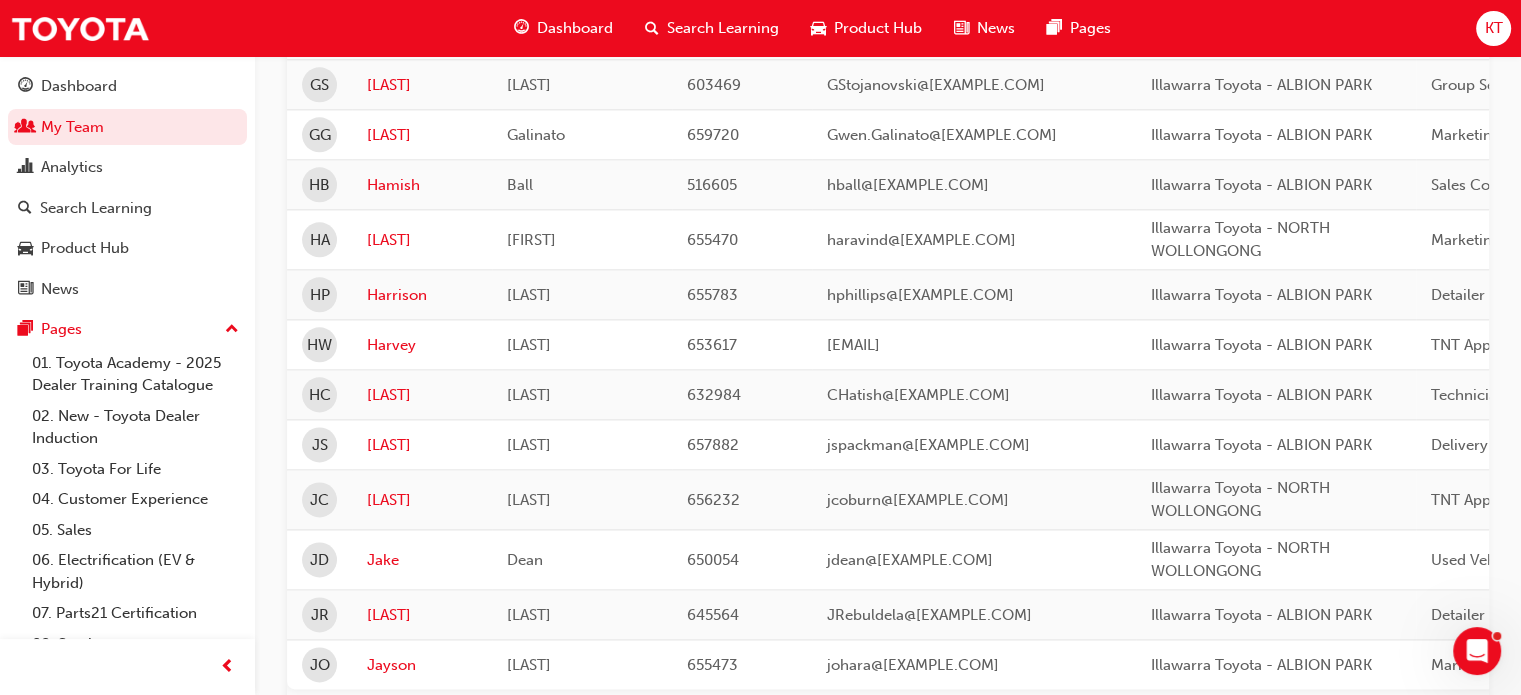 scroll, scrollTop: 2736, scrollLeft: 0, axis: vertical 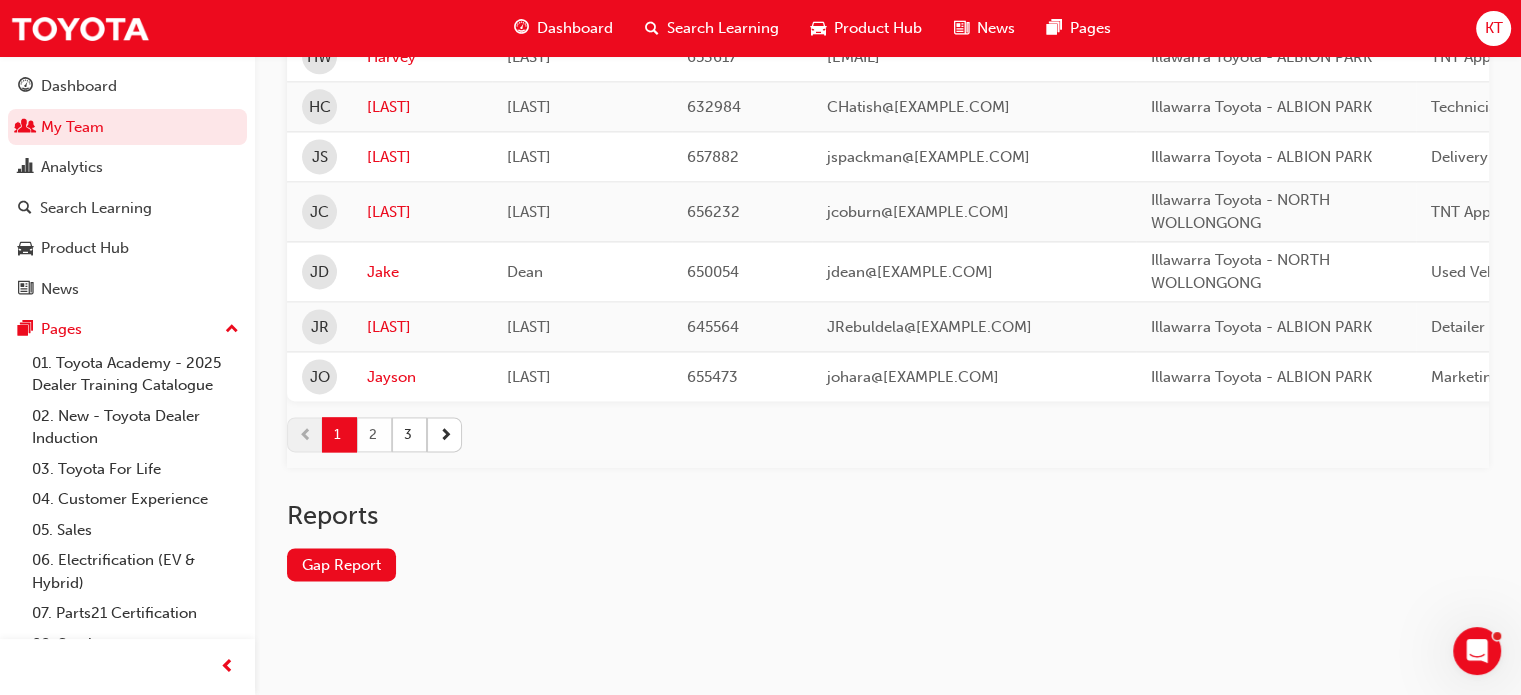 click on "2" at bounding box center [374, 434] 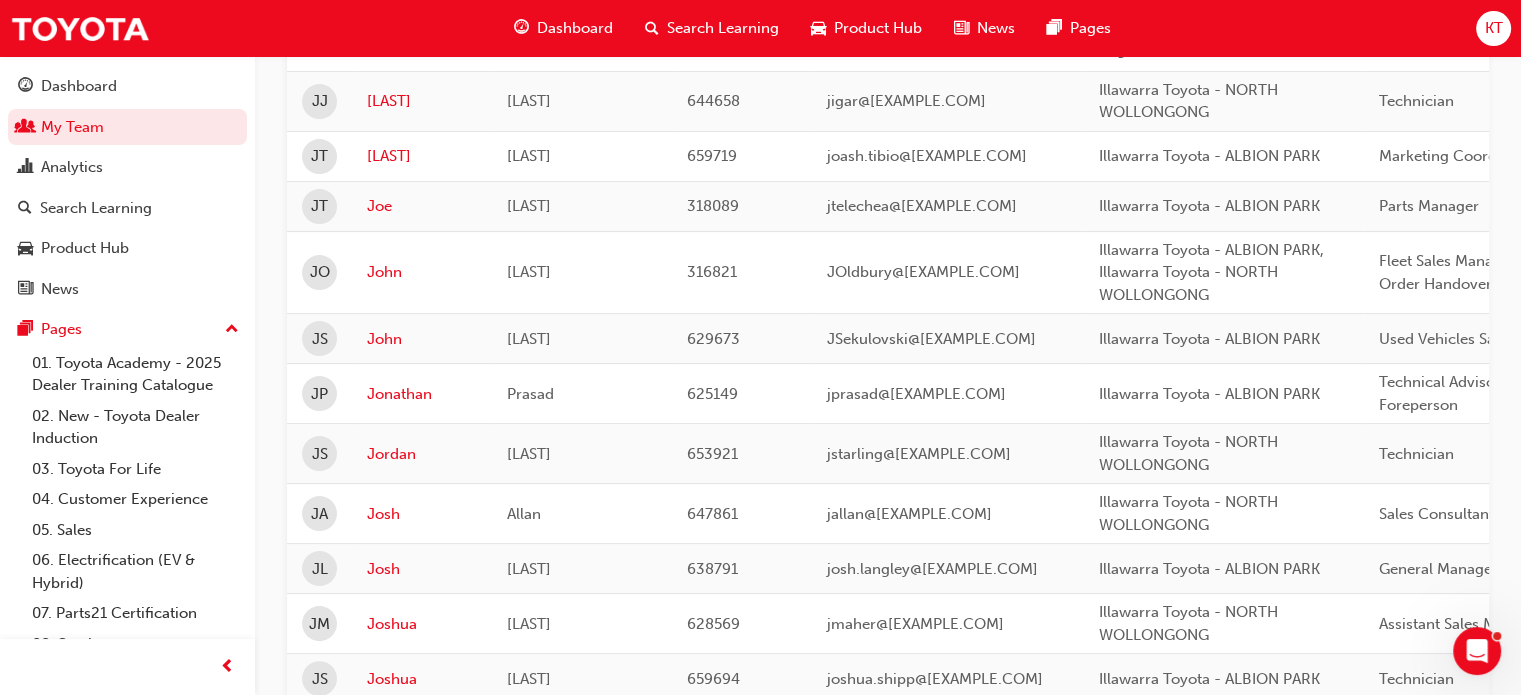 scroll, scrollTop: 413, scrollLeft: 0, axis: vertical 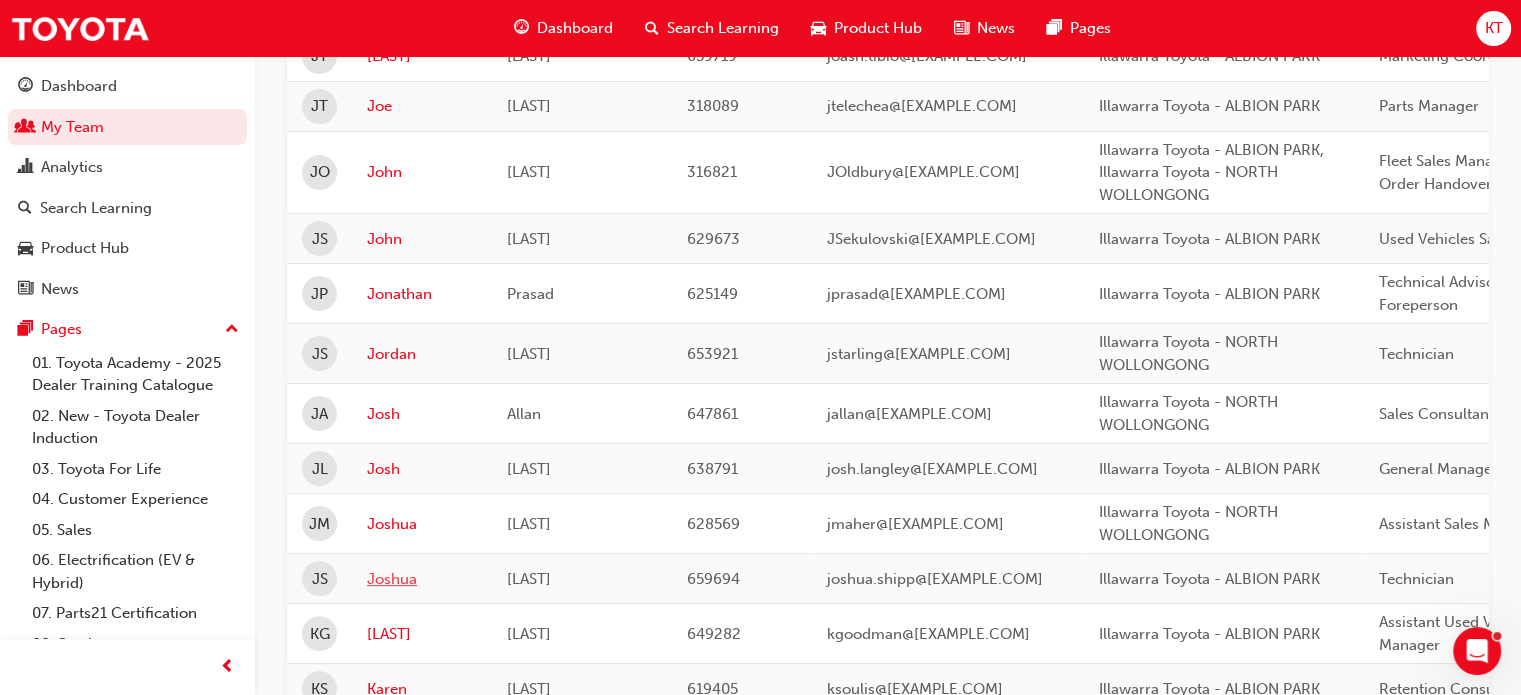click on "Joshua" at bounding box center [422, 579] 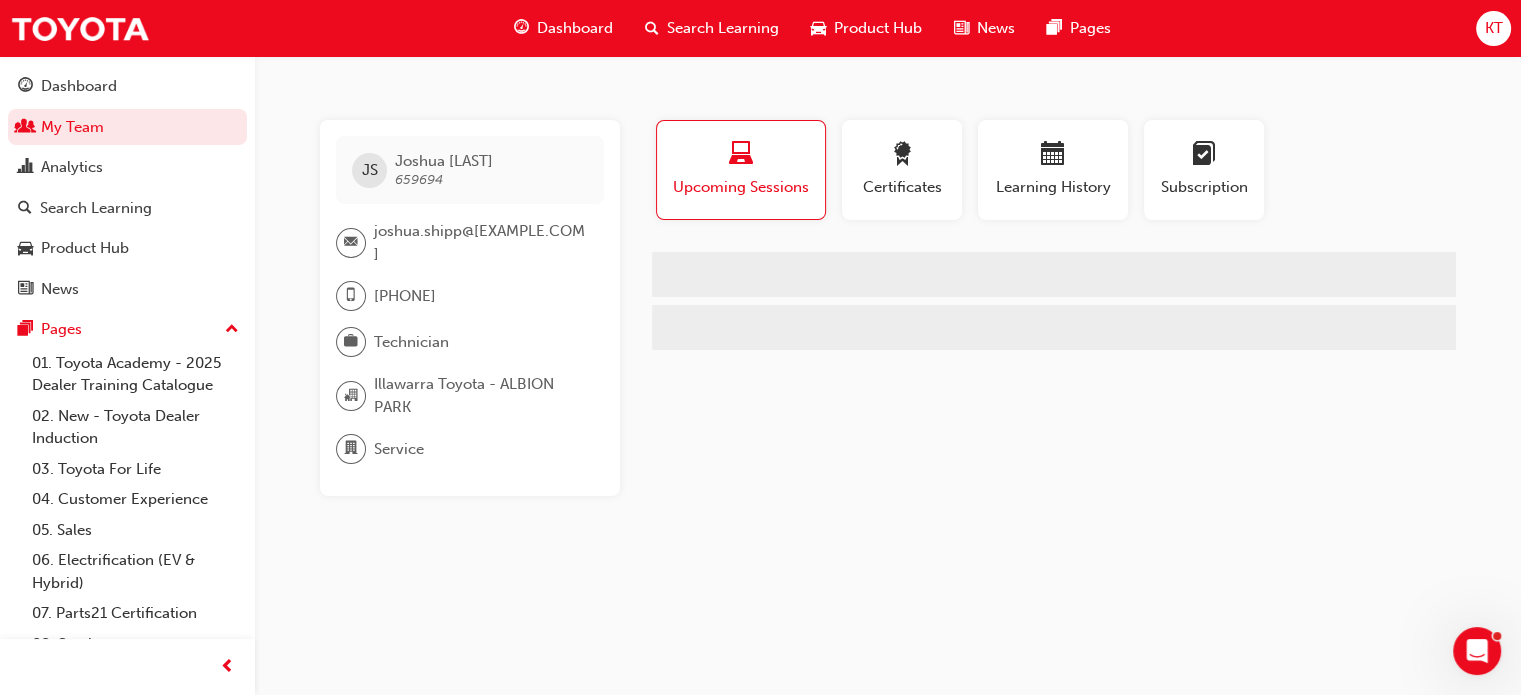 scroll, scrollTop: 0, scrollLeft: 0, axis: both 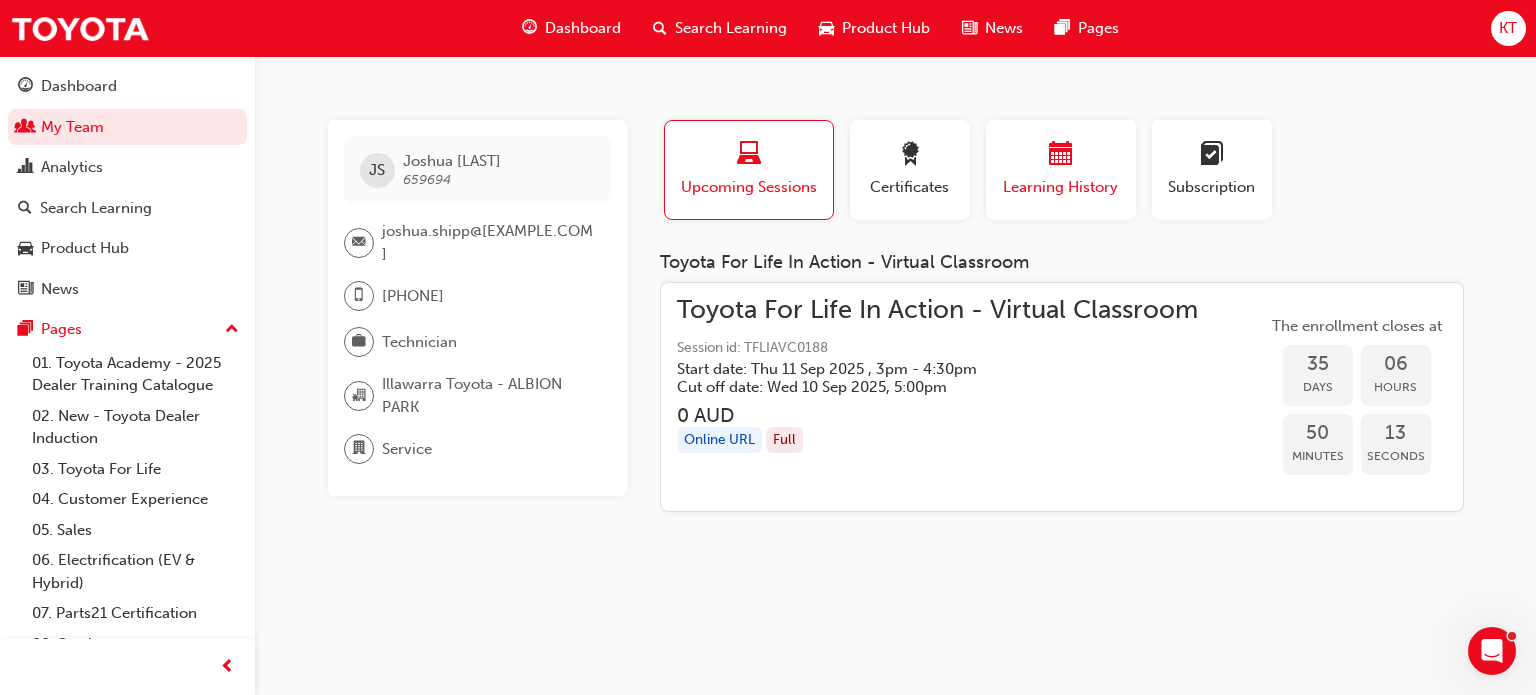 click on "Learning History" at bounding box center [1061, 187] 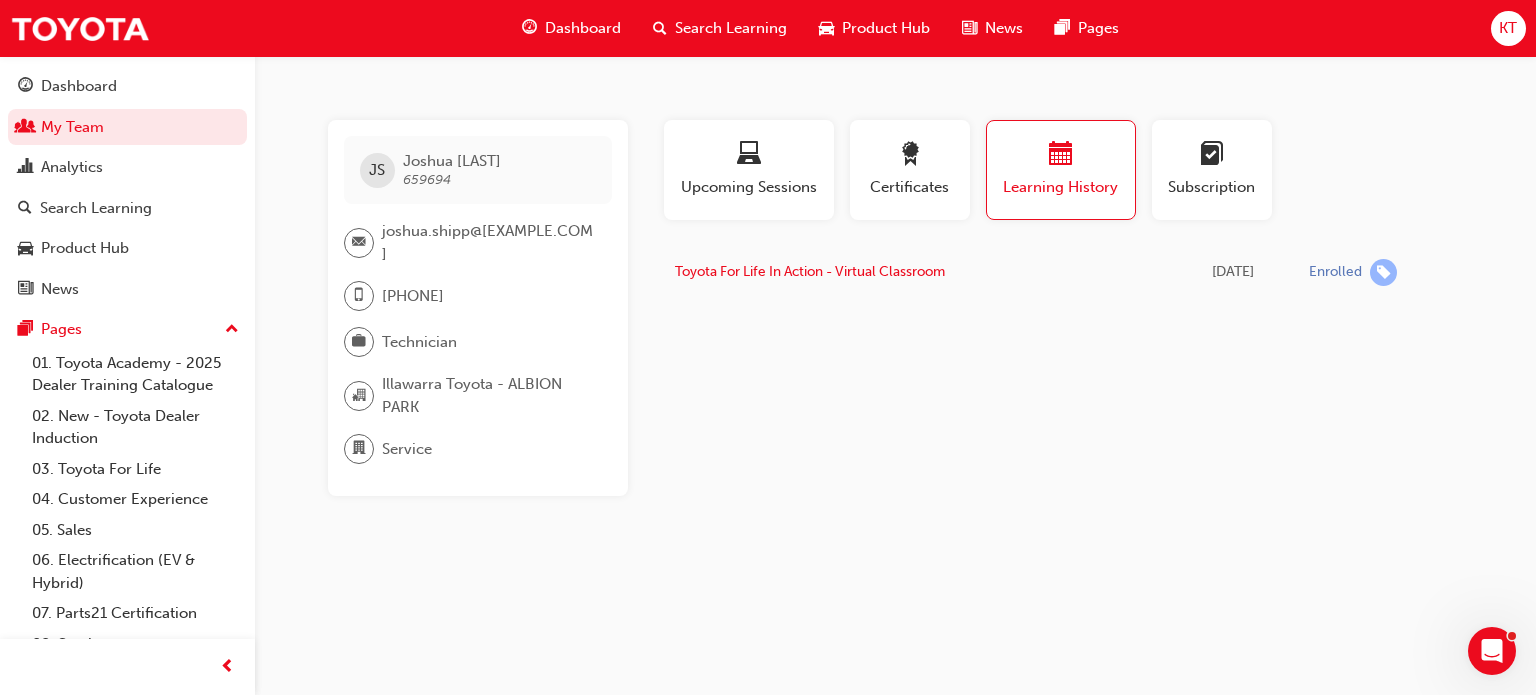 click on "Search Learning" at bounding box center [731, 28] 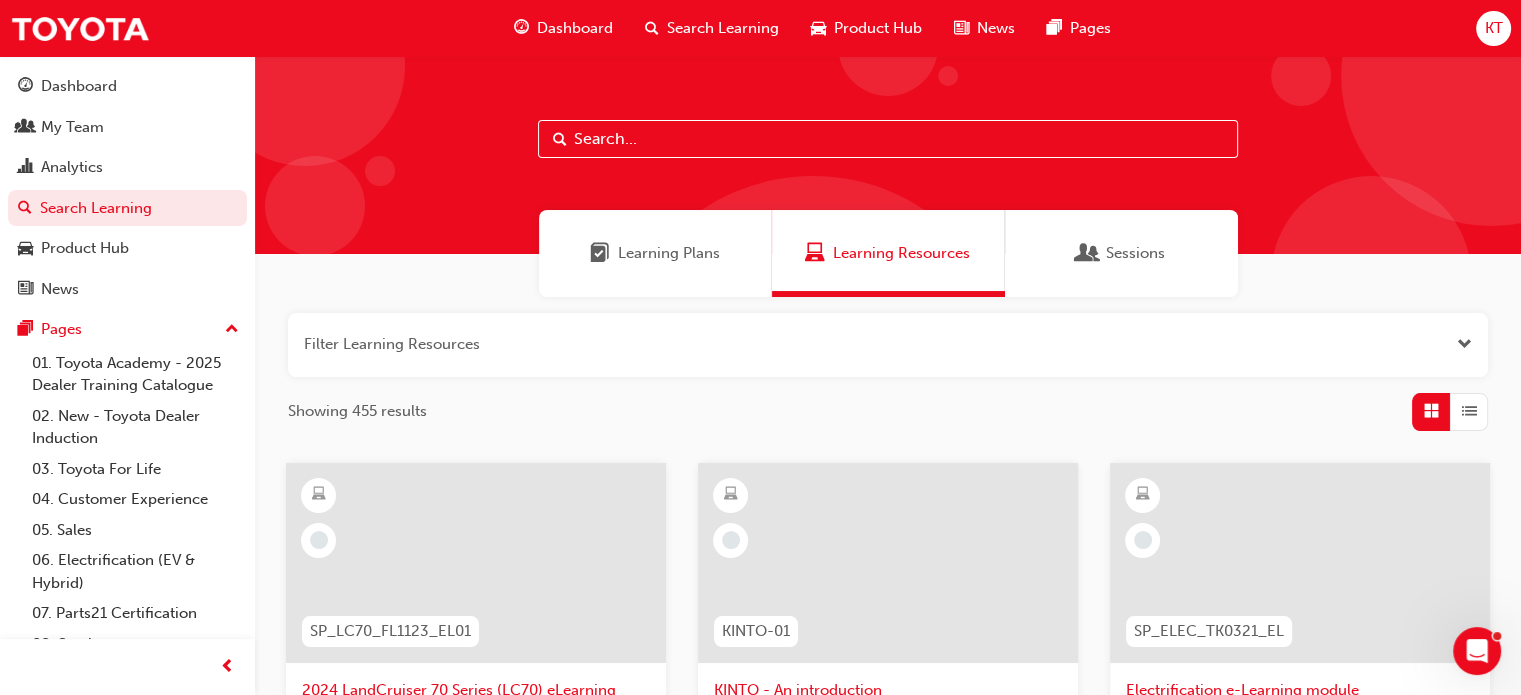 click at bounding box center [888, 139] 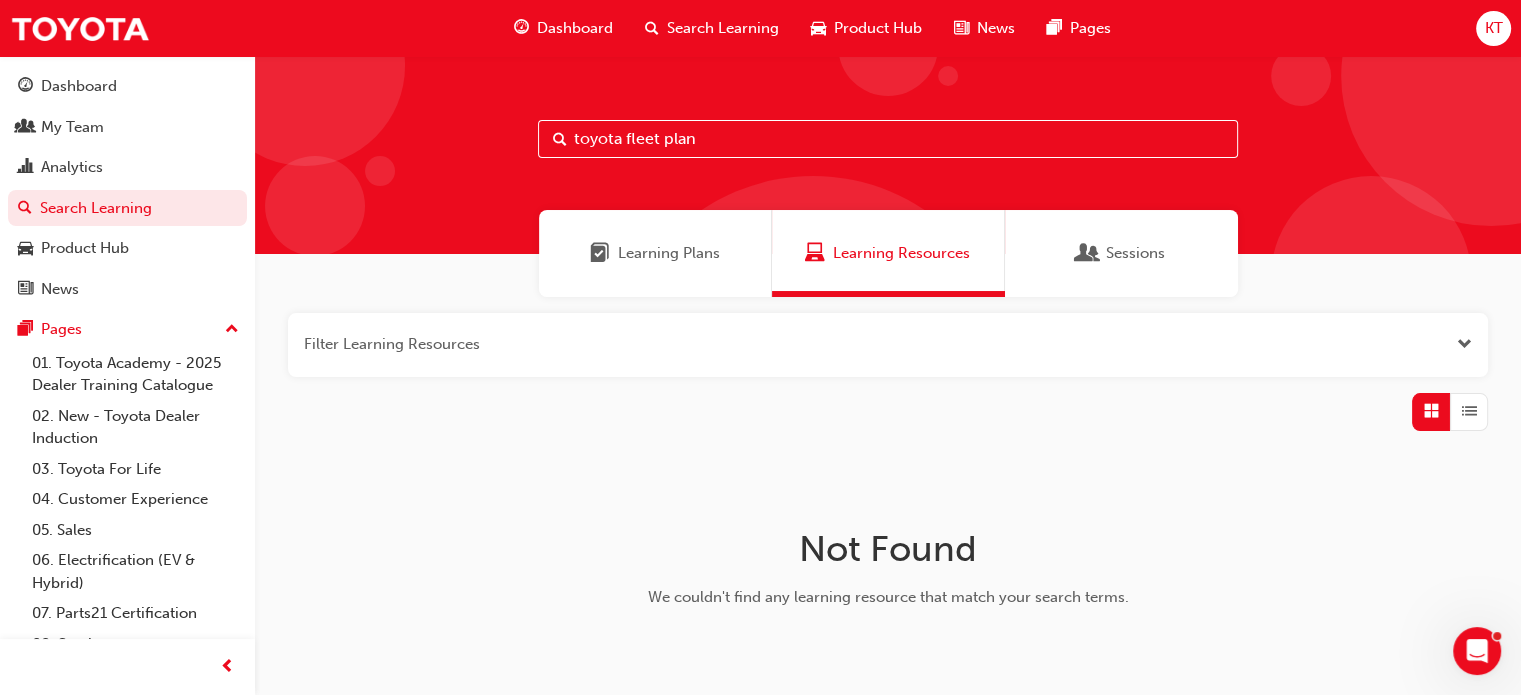 type on "toyota fleet plan" 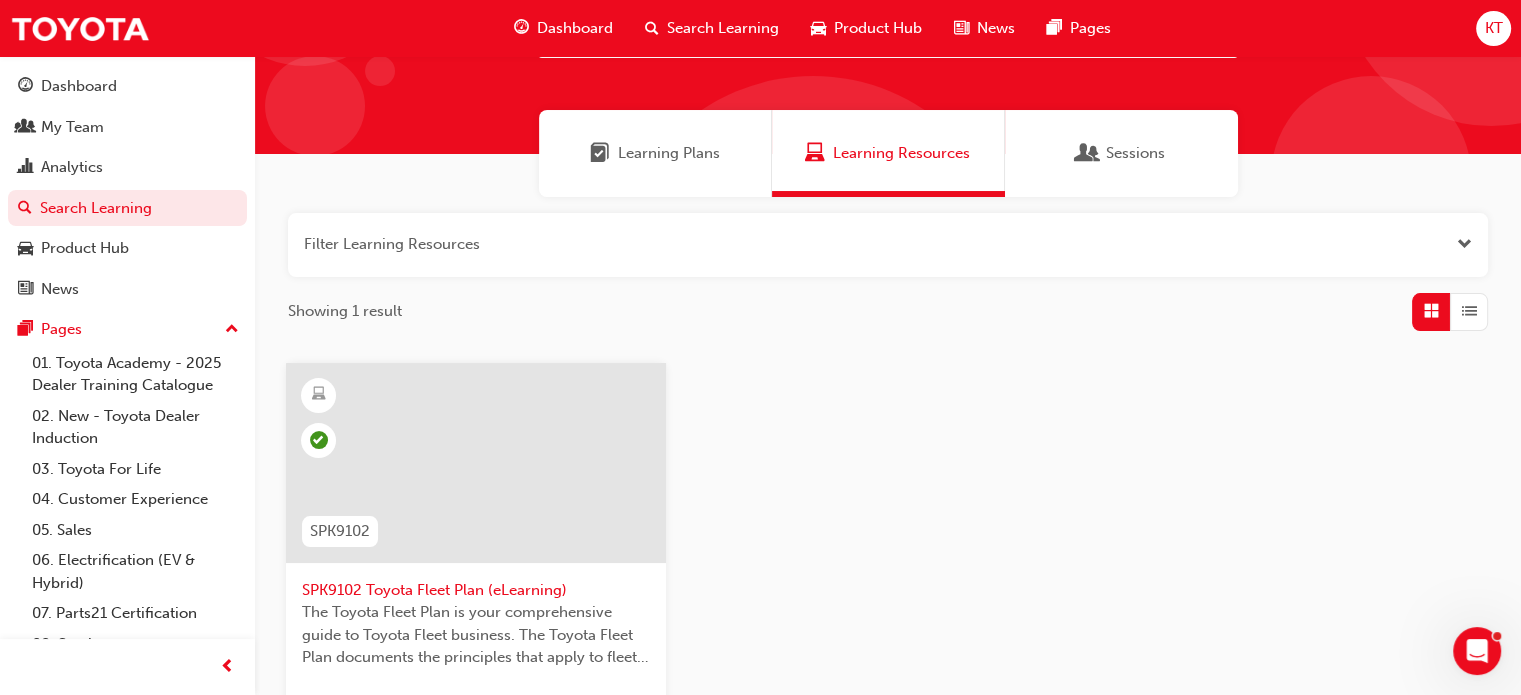 scroll, scrollTop: 200, scrollLeft: 0, axis: vertical 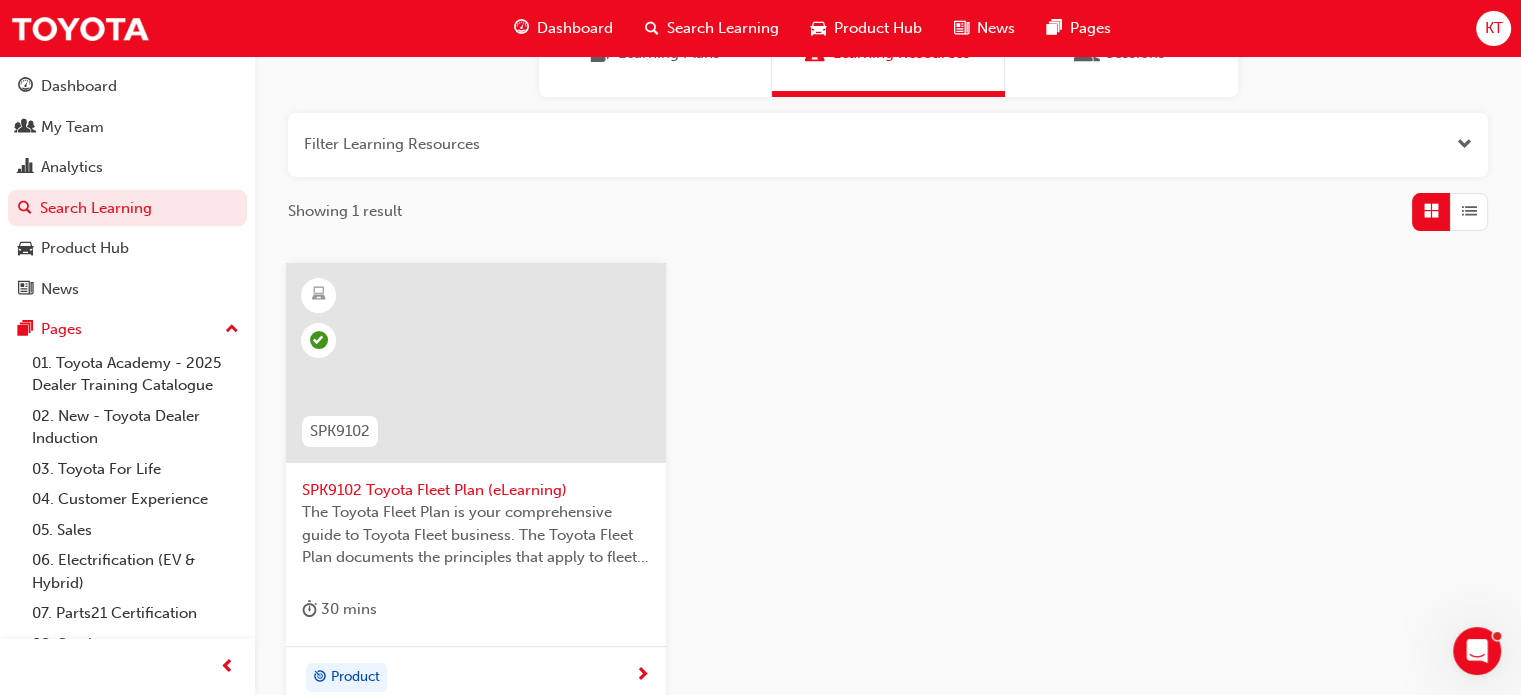 click on "SPK9102 Toyota Fleet Plan (eLearning)" at bounding box center (476, 490) 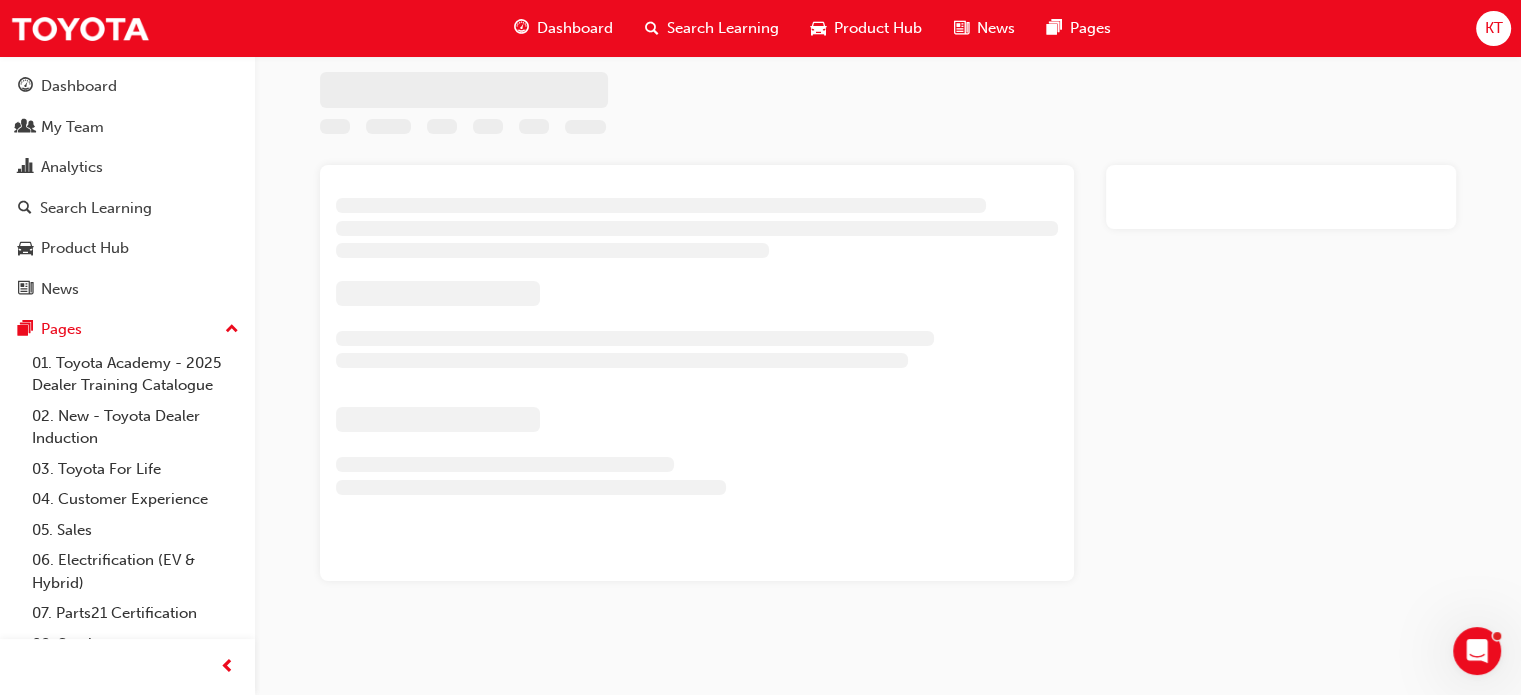 scroll, scrollTop: 0, scrollLeft: 0, axis: both 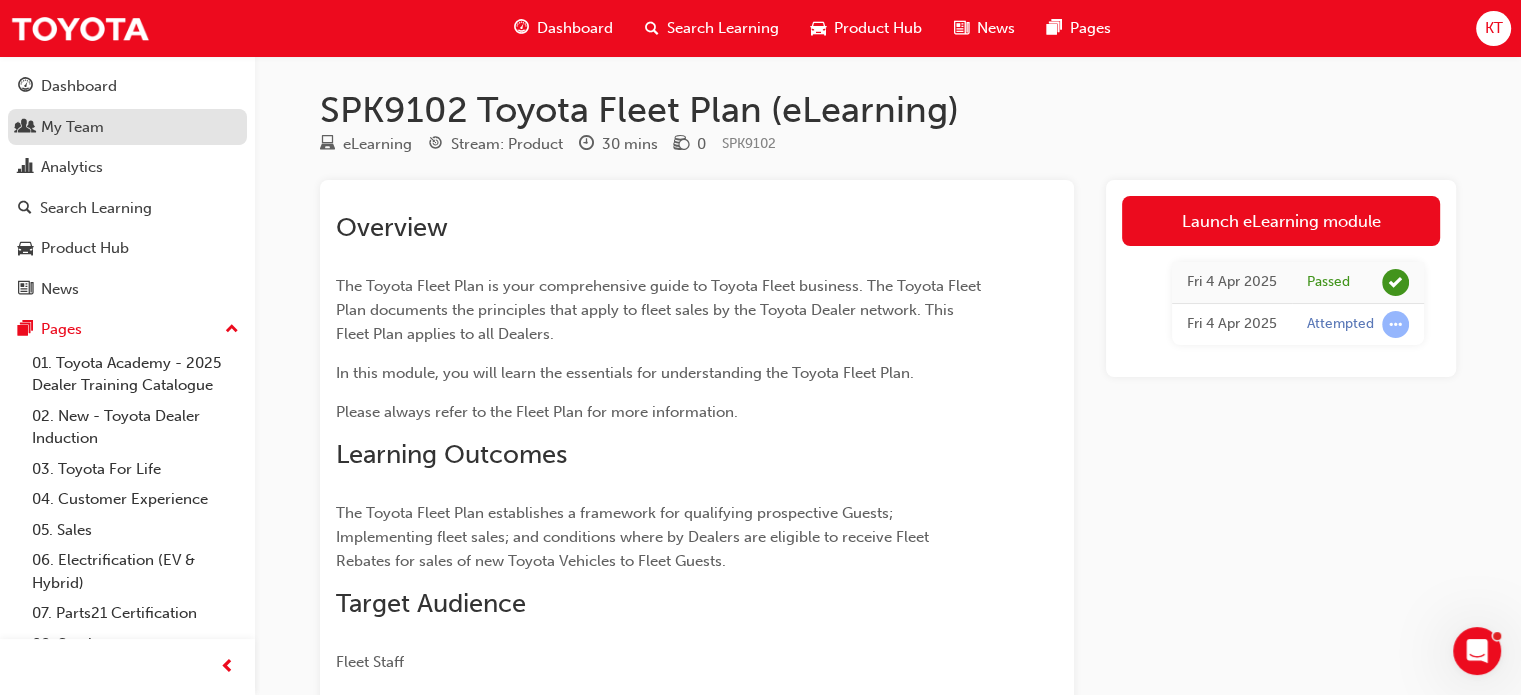 click on "My Team" at bounding box center [72, 127] 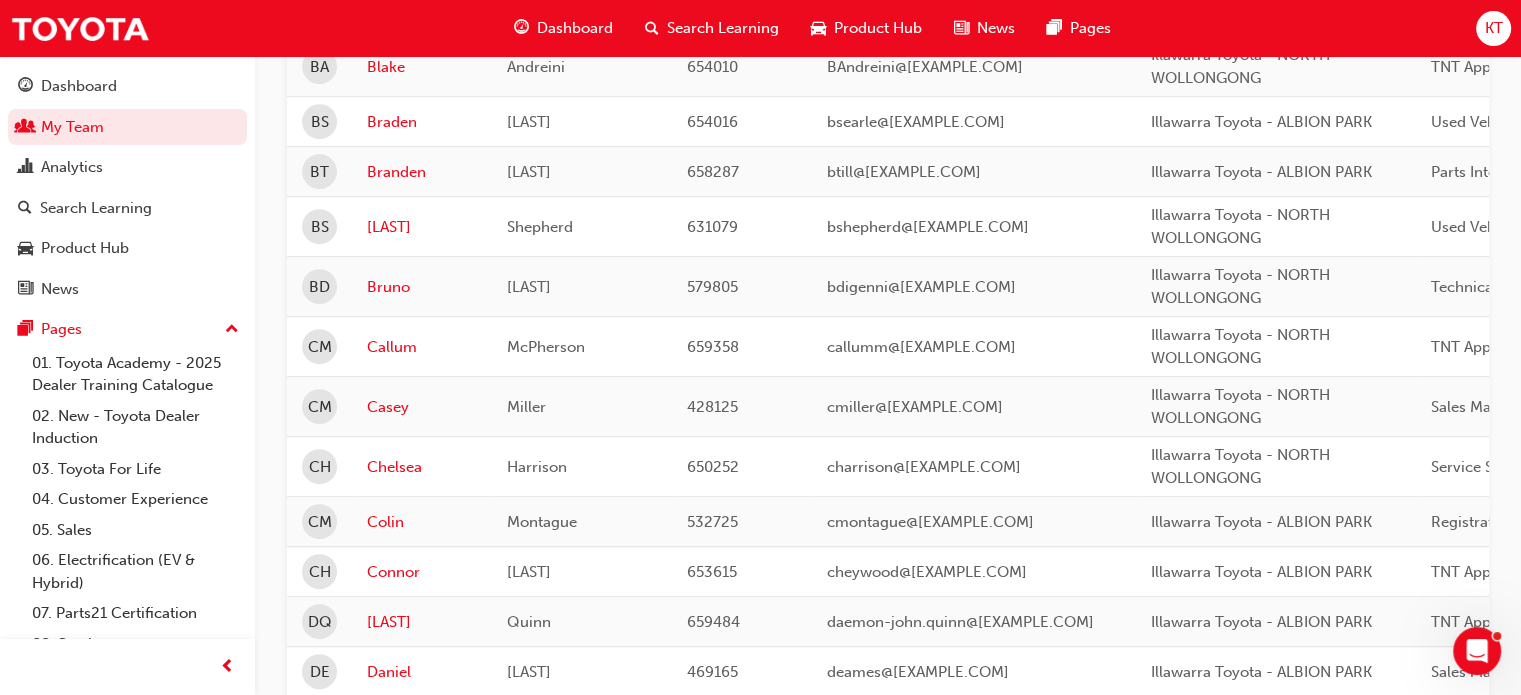 scroll, scrollTop: 1200, scrollLeft: 0, axis: vertical 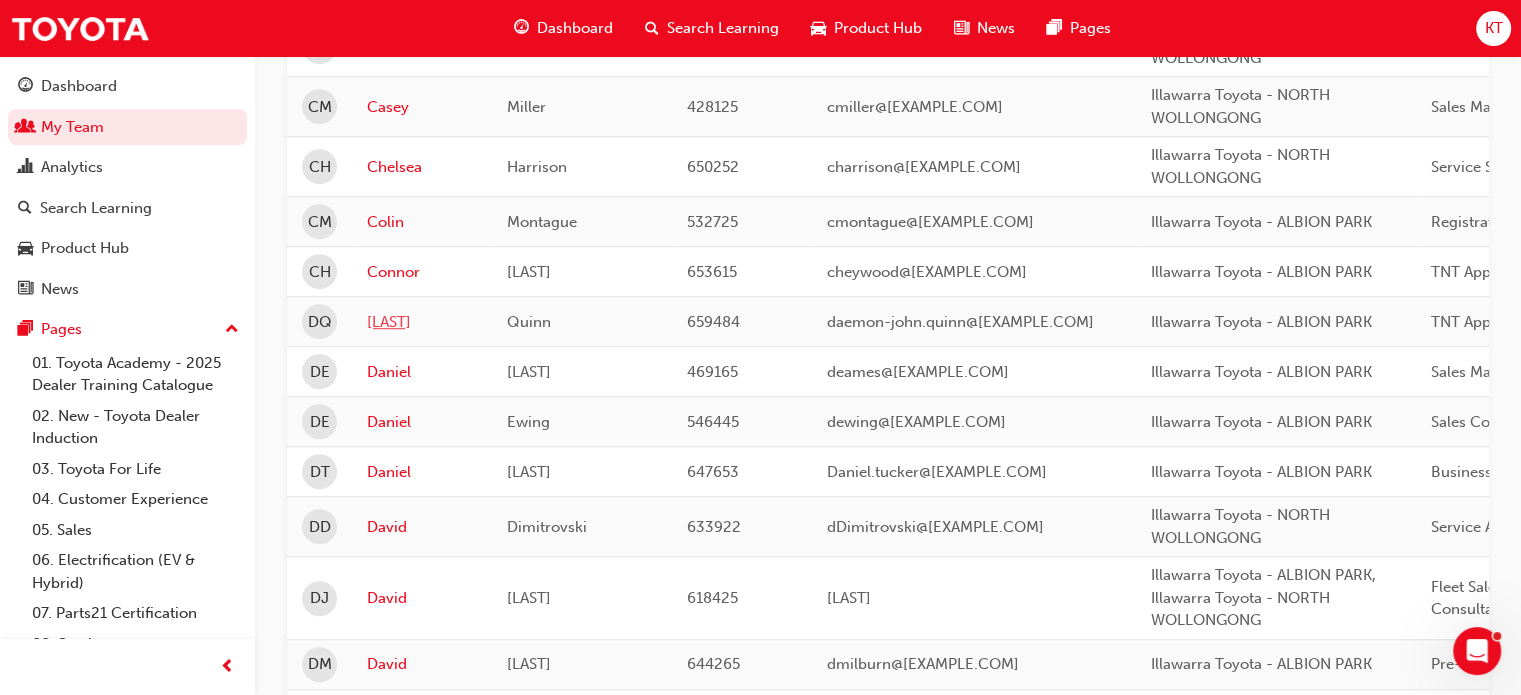 click on "[LAST]" at bounding box center (422, 322) 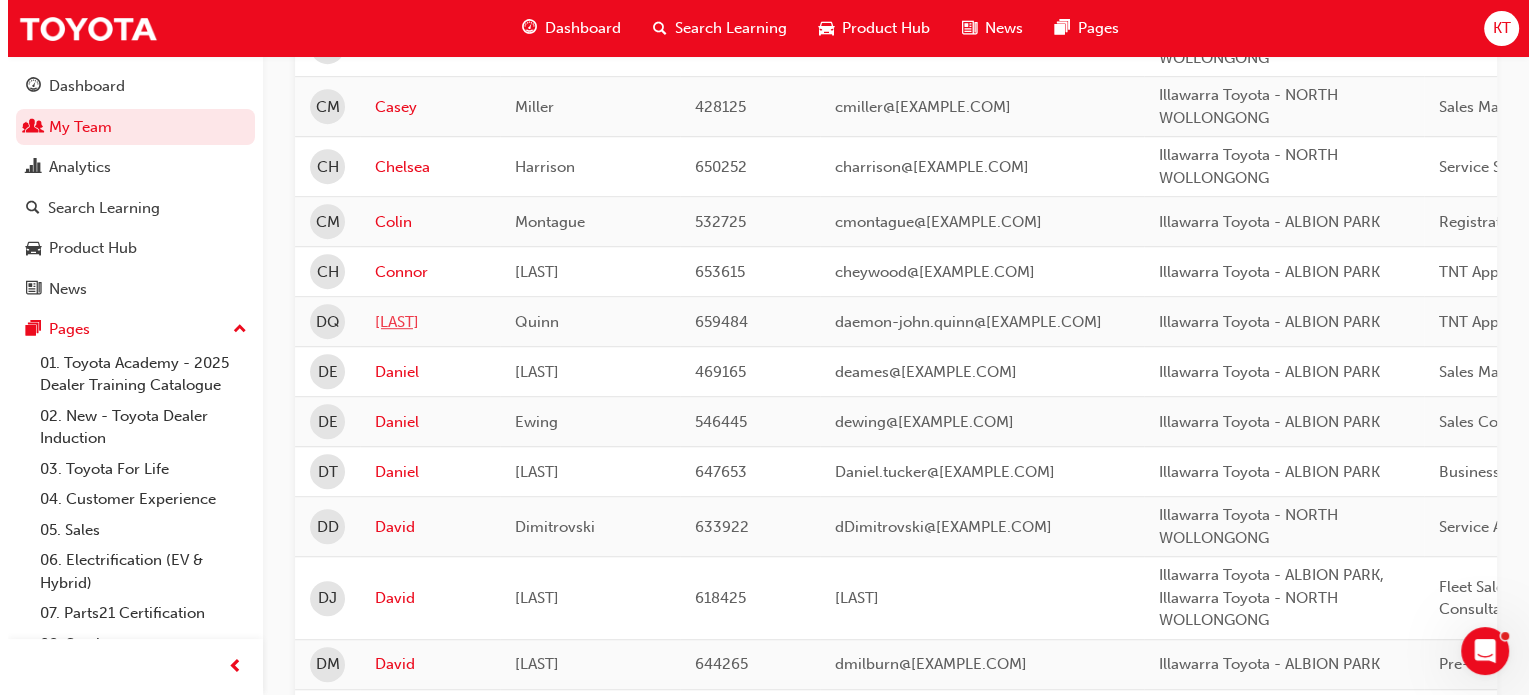 scroll, scrollTop: 0, scrollLeft: 0, axis: both 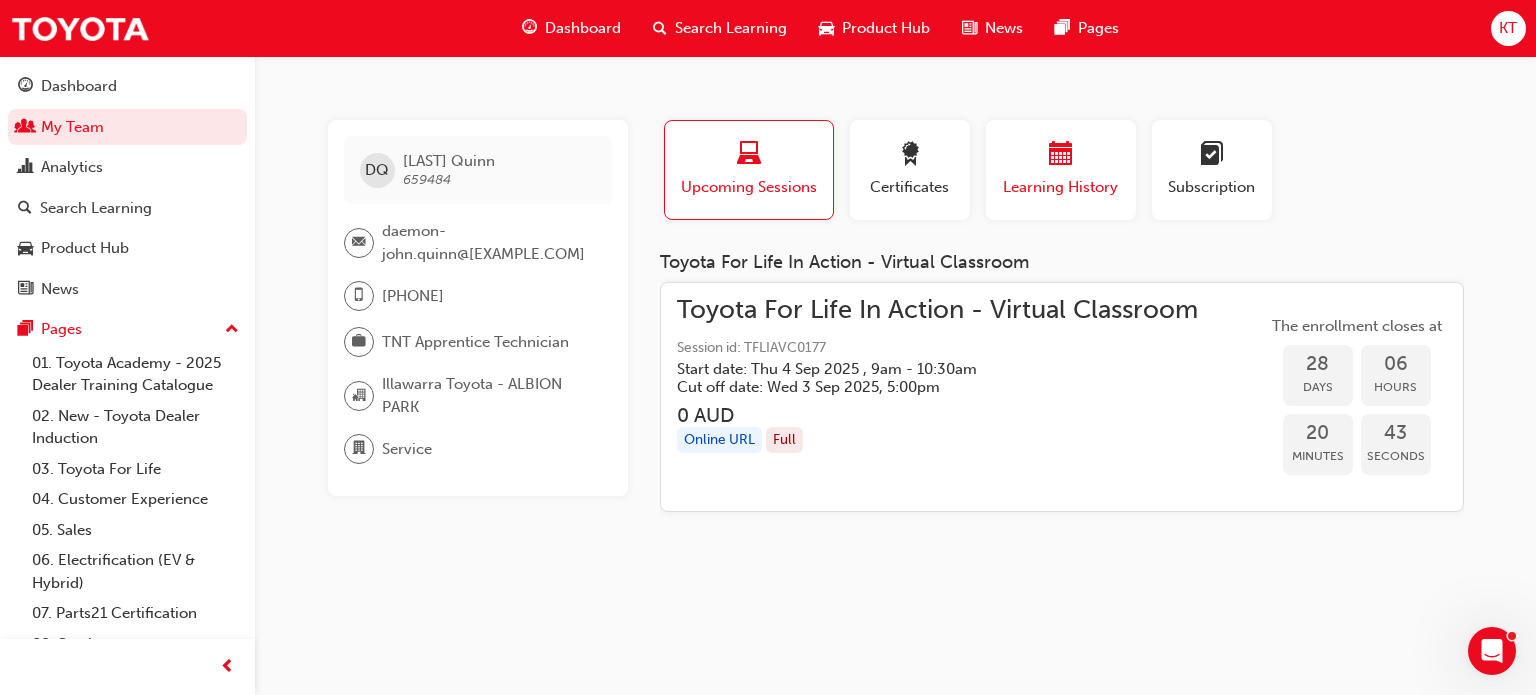 click at bounding box center [1061, 157] 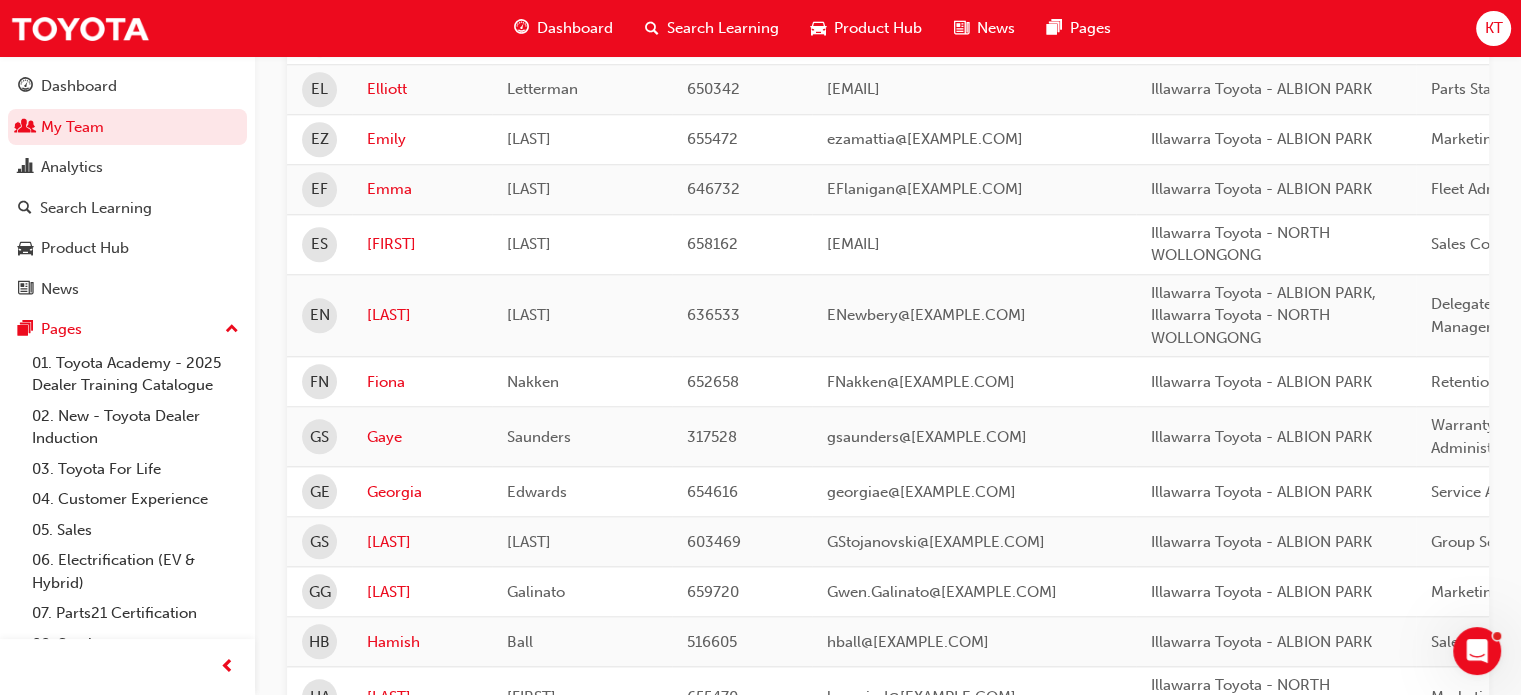 scroll, scrollTop: 2736, scrollLeft: 0, axis: vertical 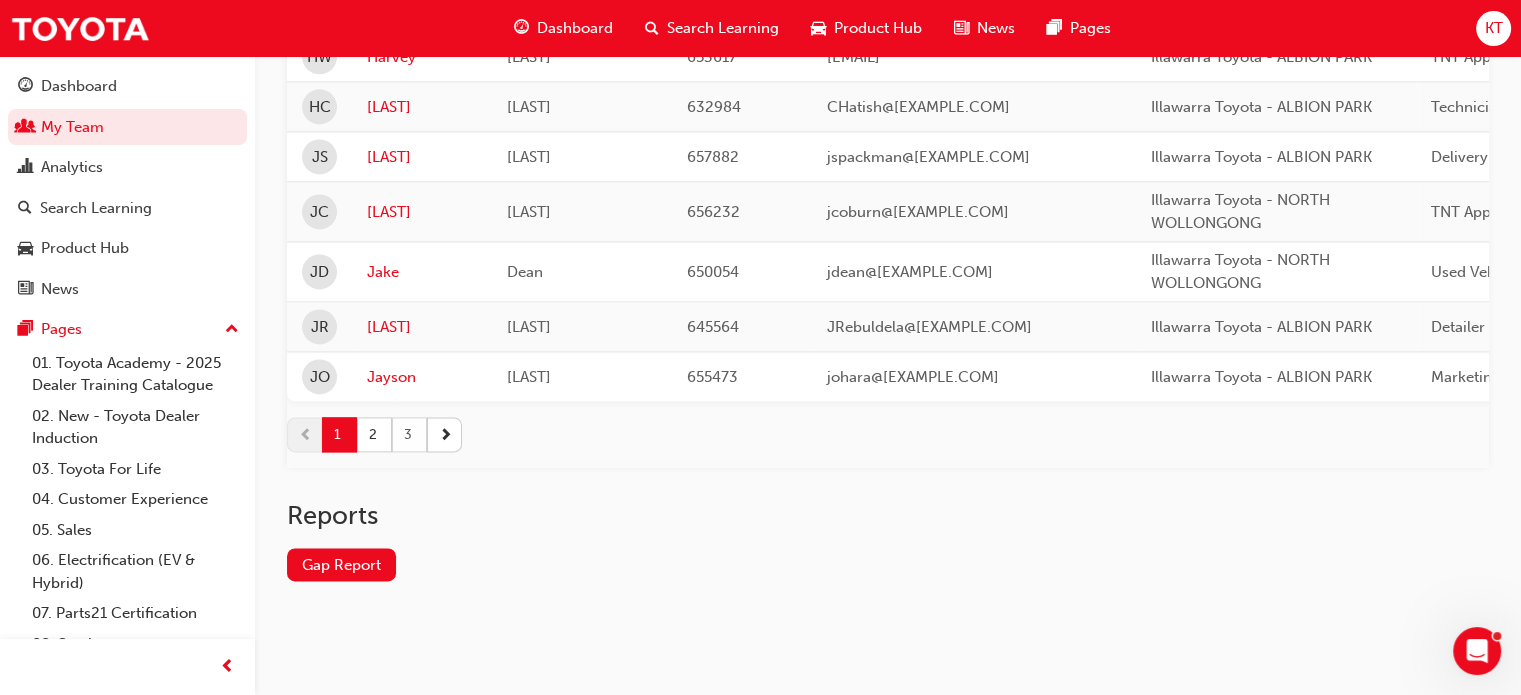 click on "3" at bounding box center [409, 434] 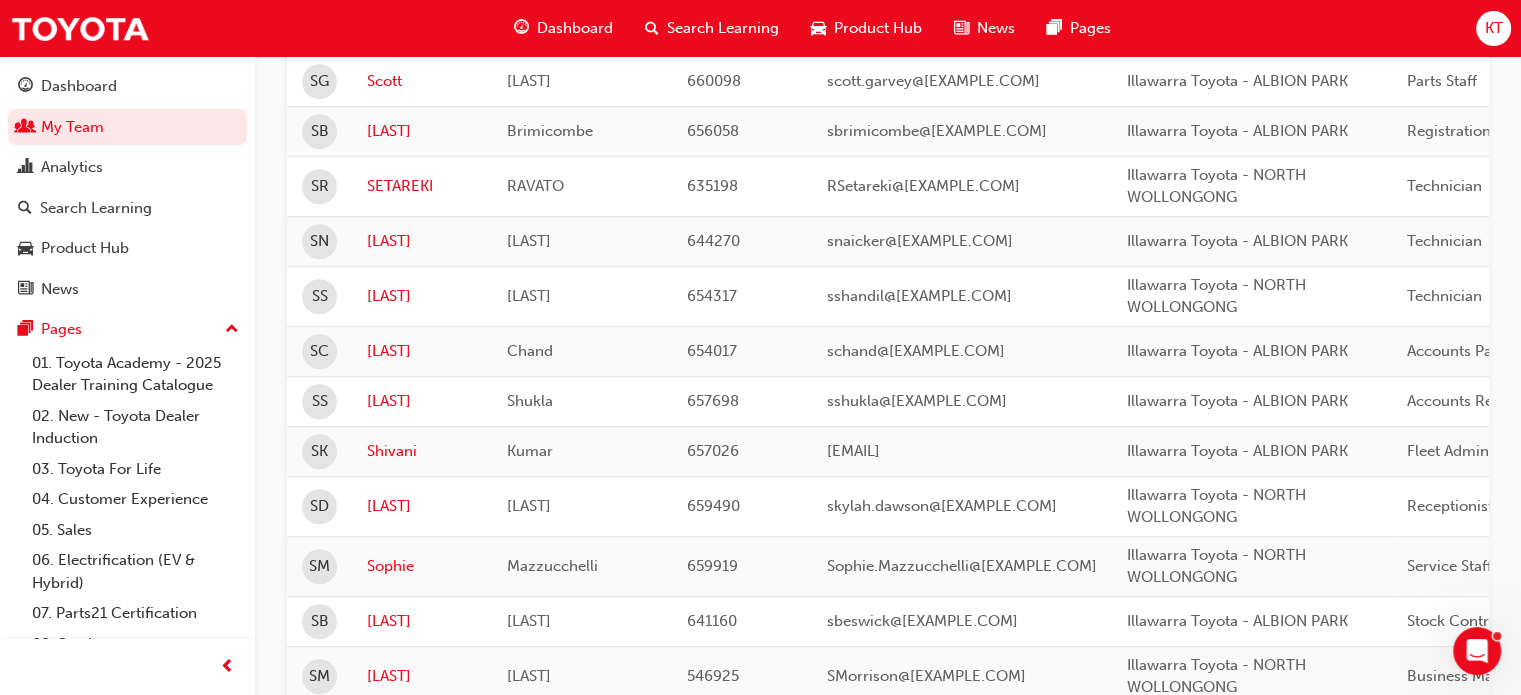 scroll, scrollTop: 1442, scrollLeft: 0, axis: vertical 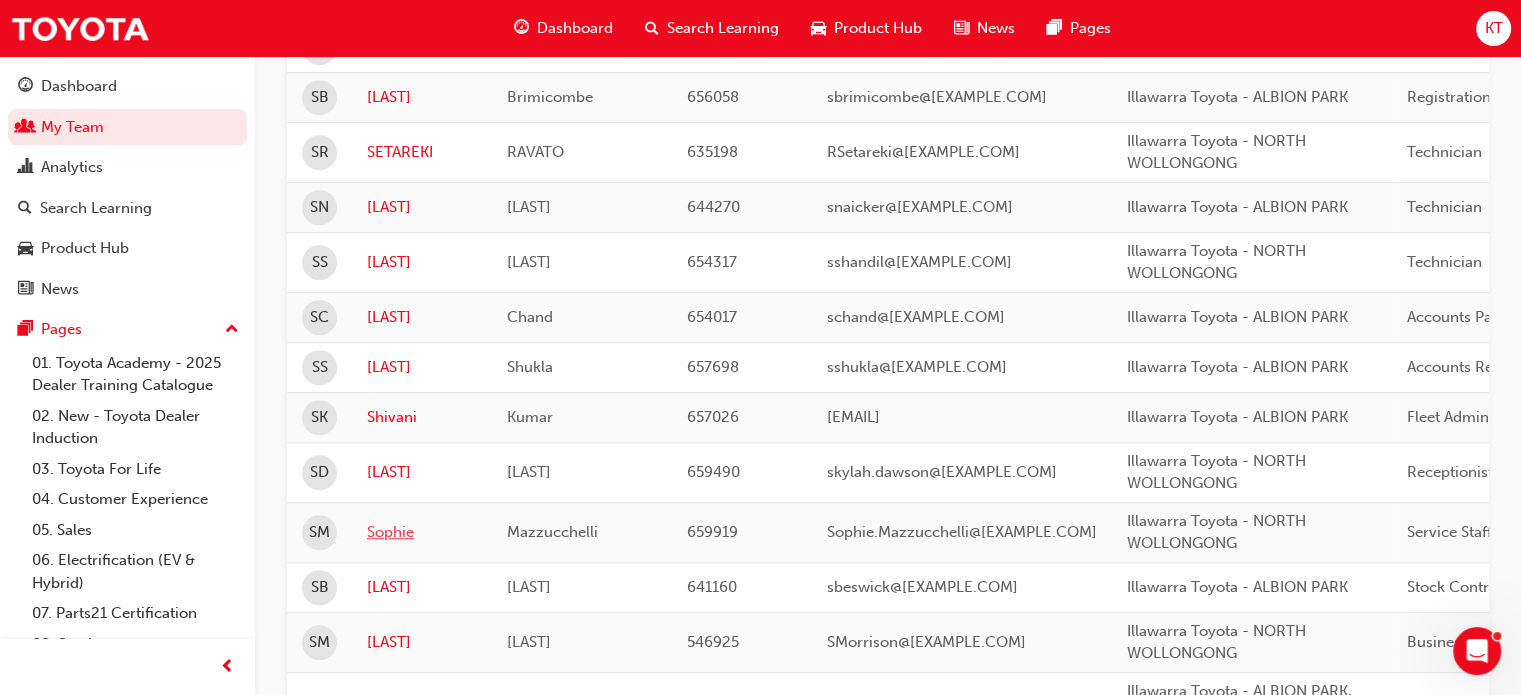 click on "Sophie" at bounding box center [422, 532] 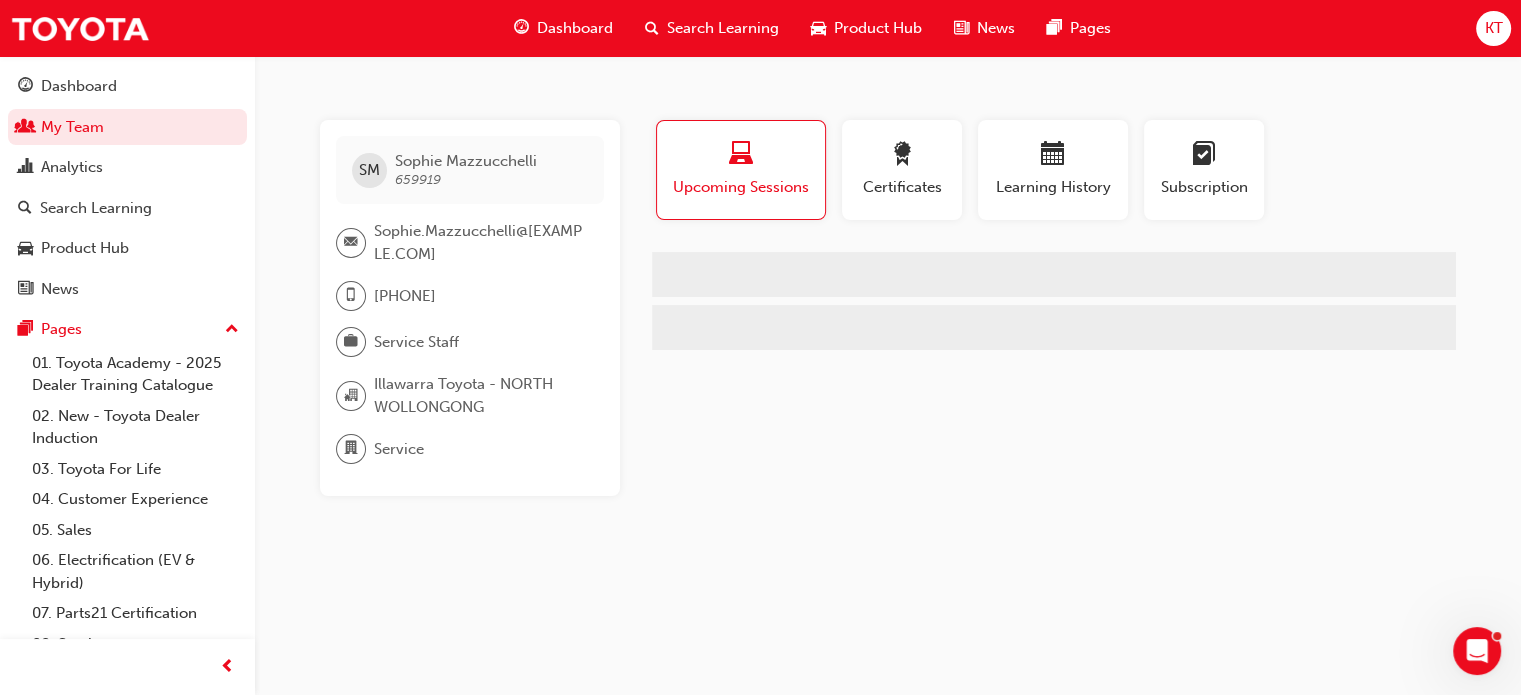 scroll, scrollTop: 0, scrollLeft: 0, axis: both 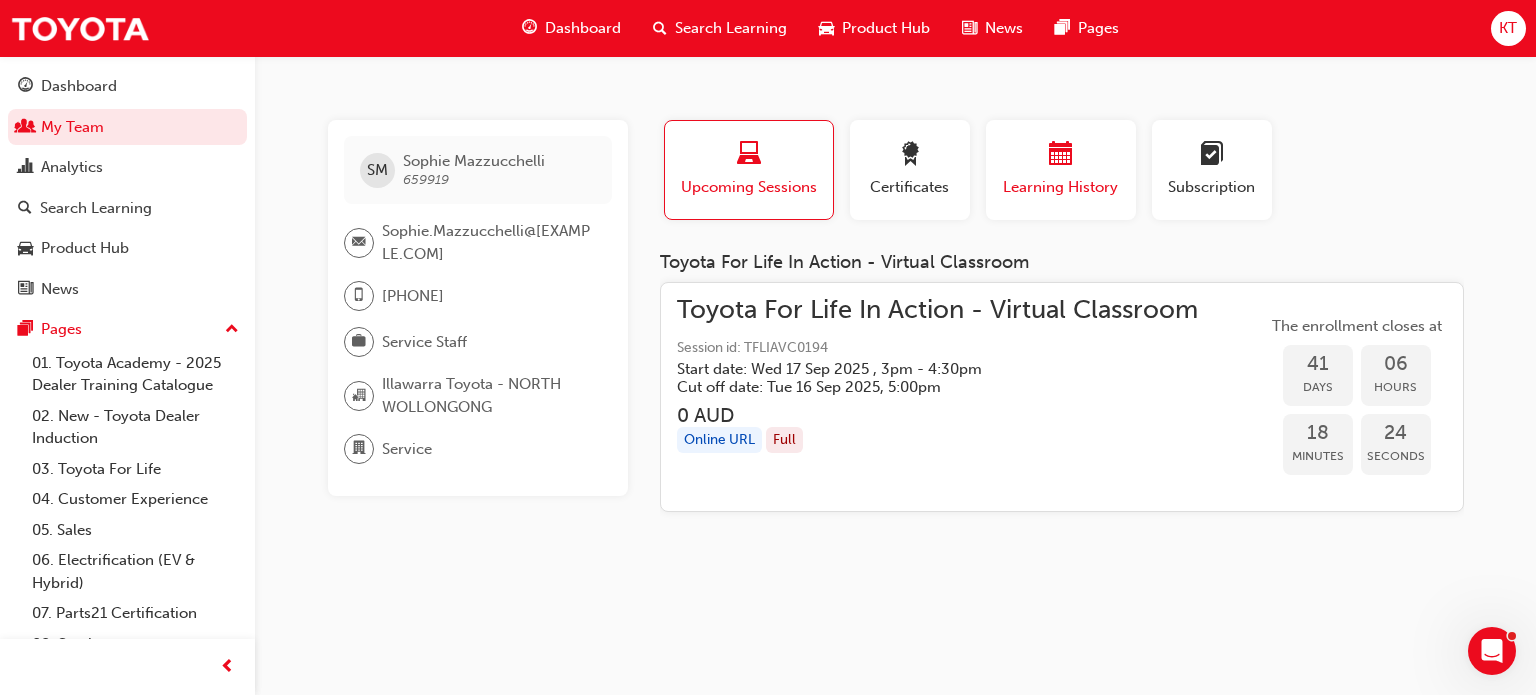 click on "Learning History" at bounding box center [1061, 187] 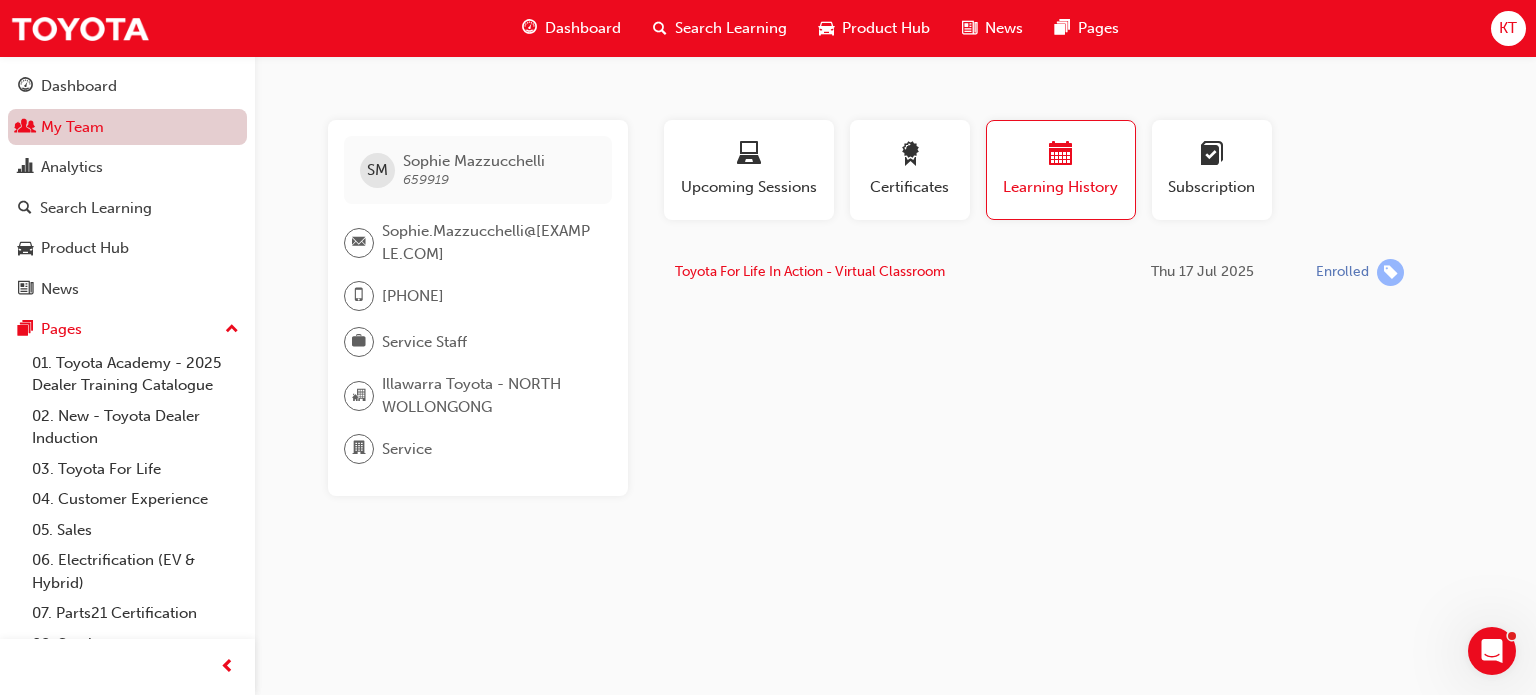 click on "My Team" at bounding box center (127, 127) 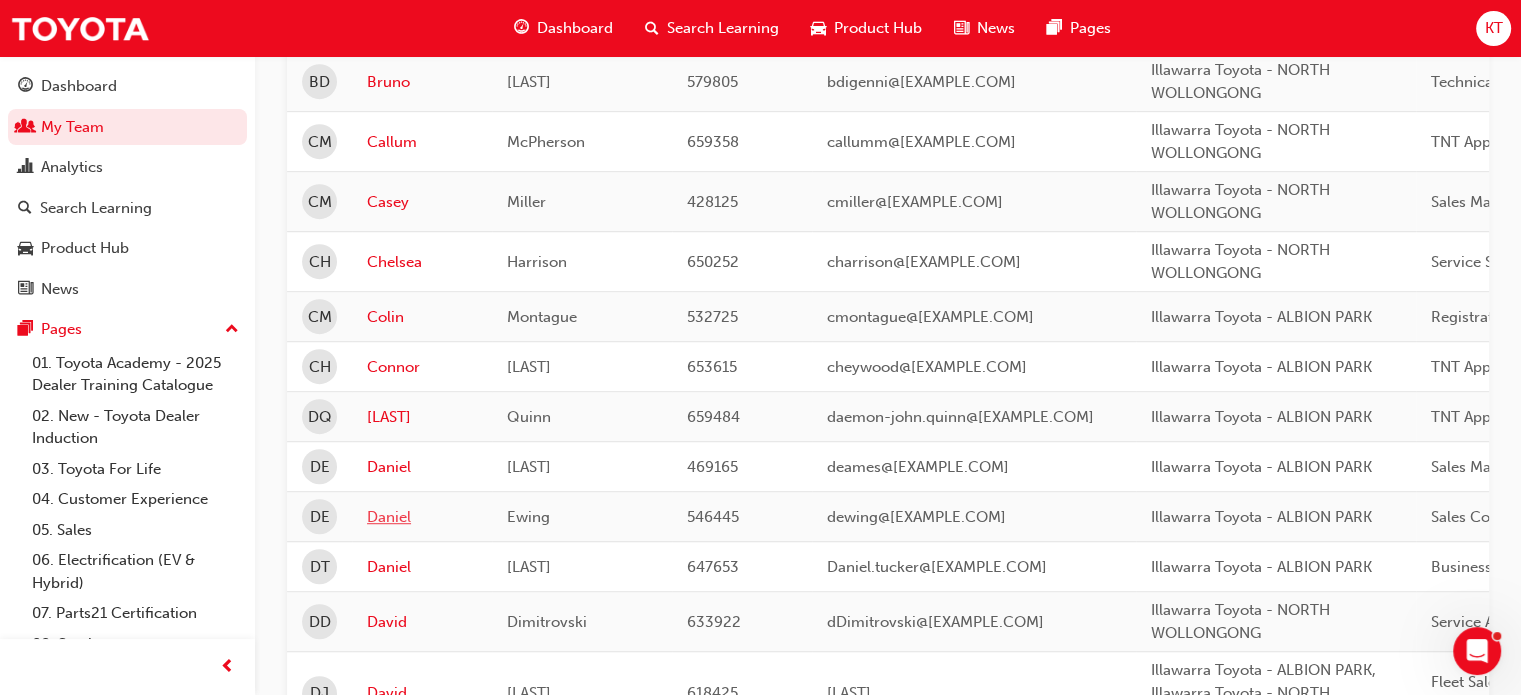 scroll, scrollTop: 1100, scrollLeft: 0, axis: vertical 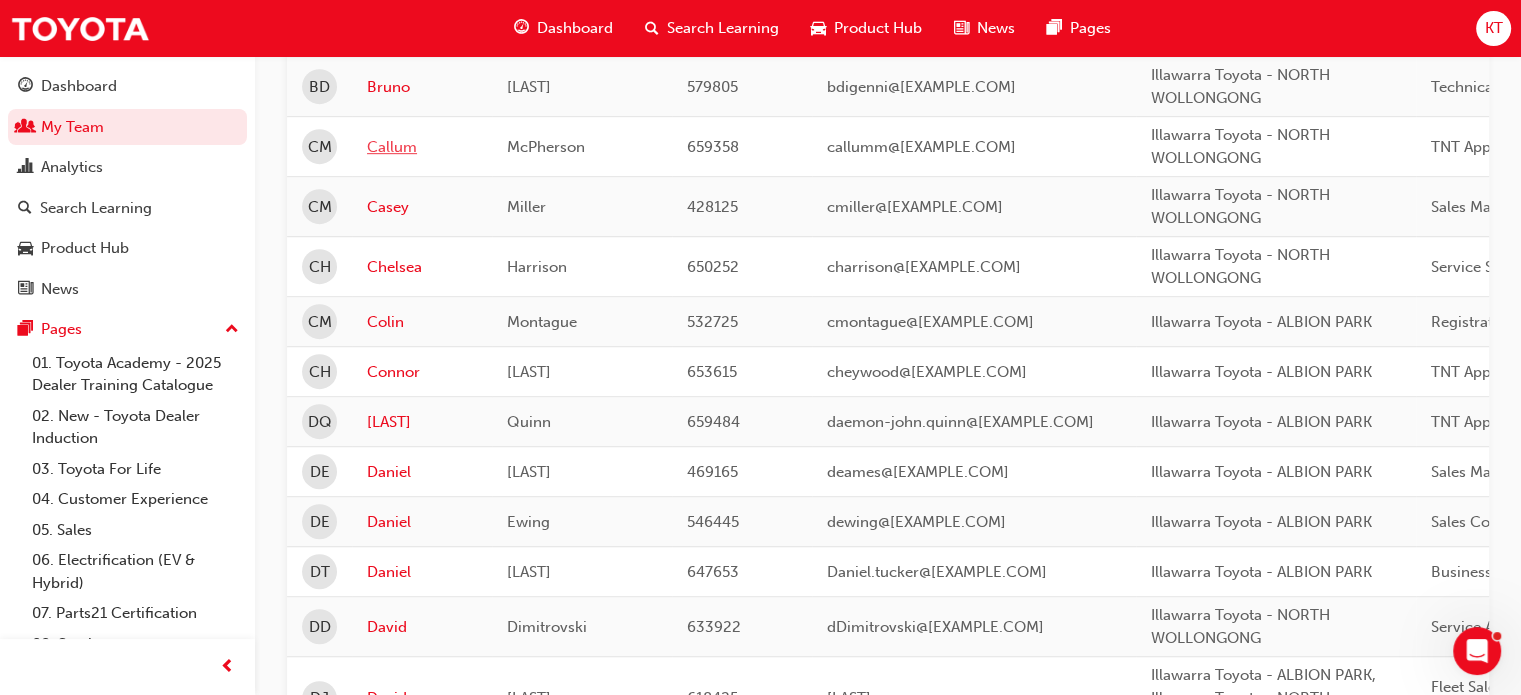click on "Callum" at bounding box center [422, 147] 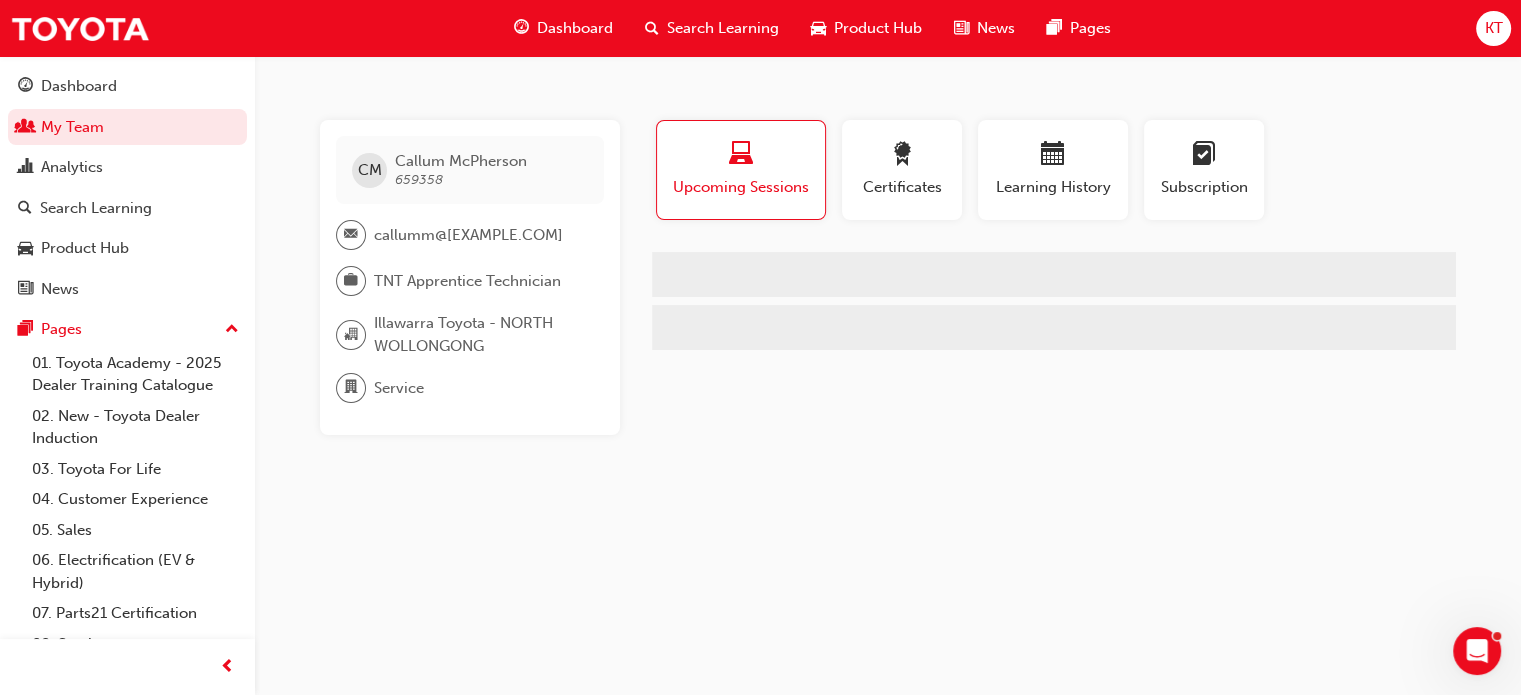 scroll, scrollTop: 0, scrollLeft: 0, axis: both 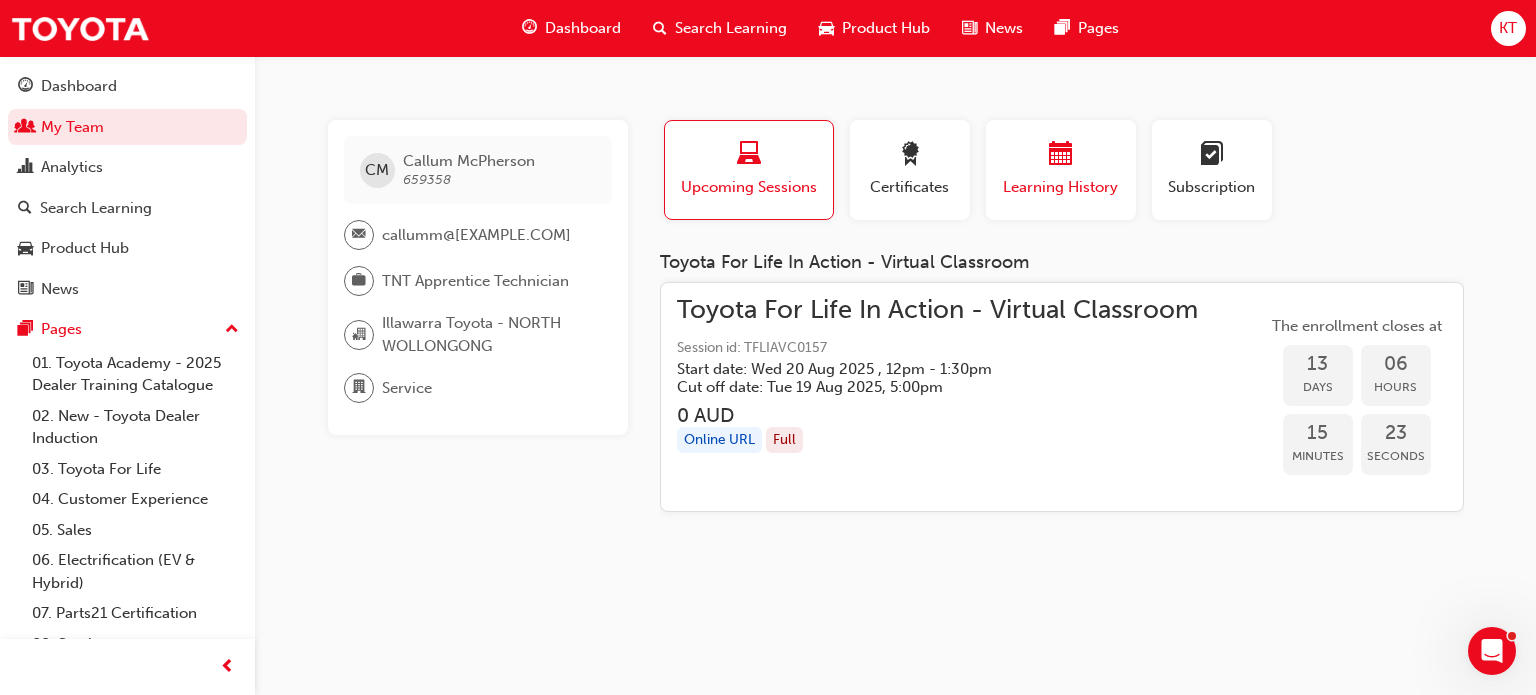 click on "Learning History" at bounding box center [1061, 187] 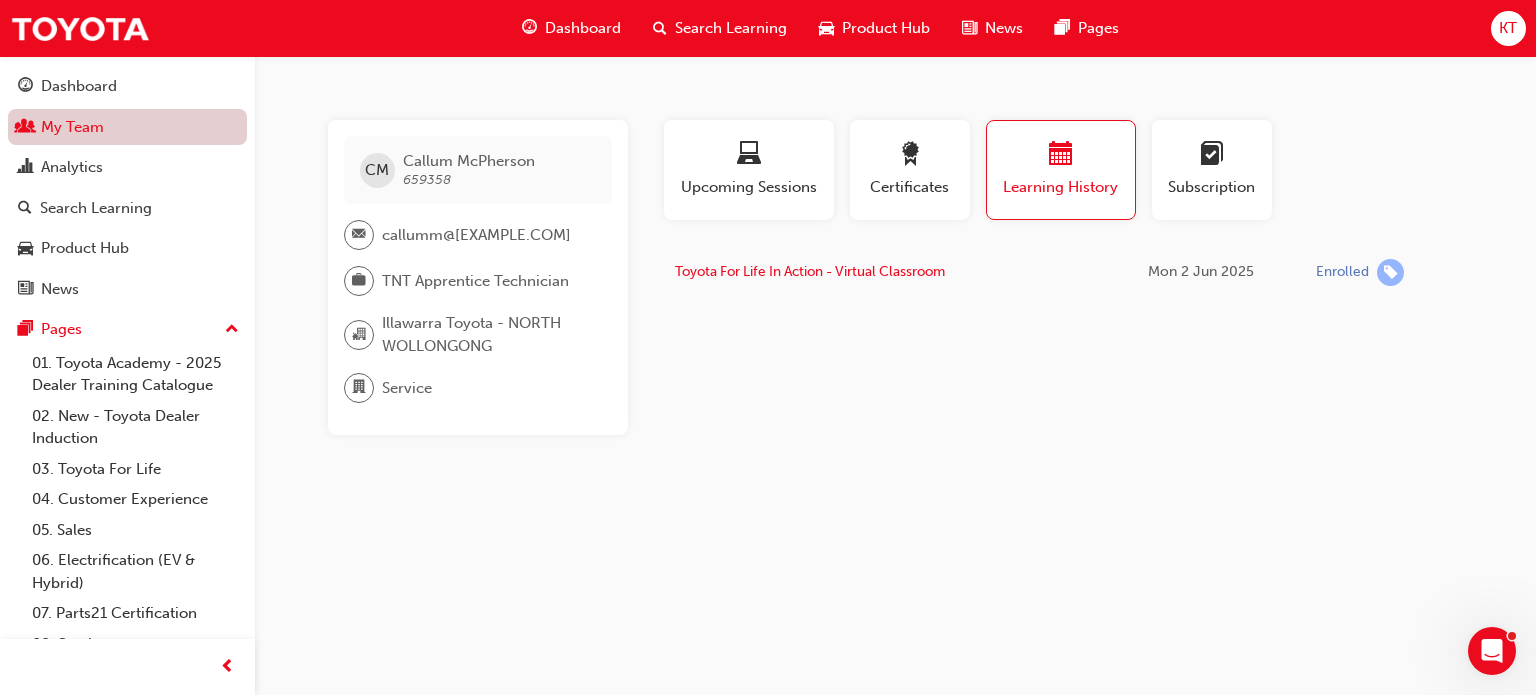 click on "My Team" at bounding box center [127, 127] 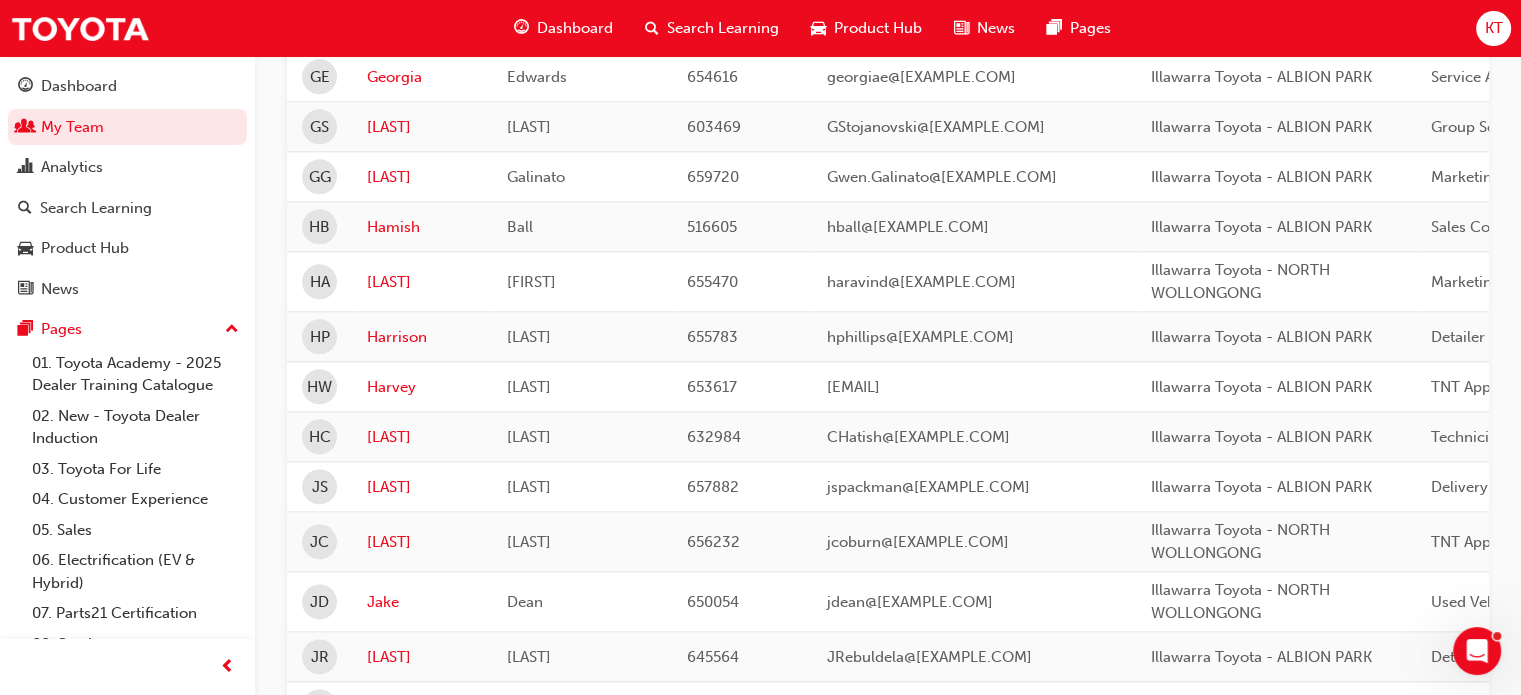 scroll, scrollTop: 2736, scrollLeft: 0, axis: vertical 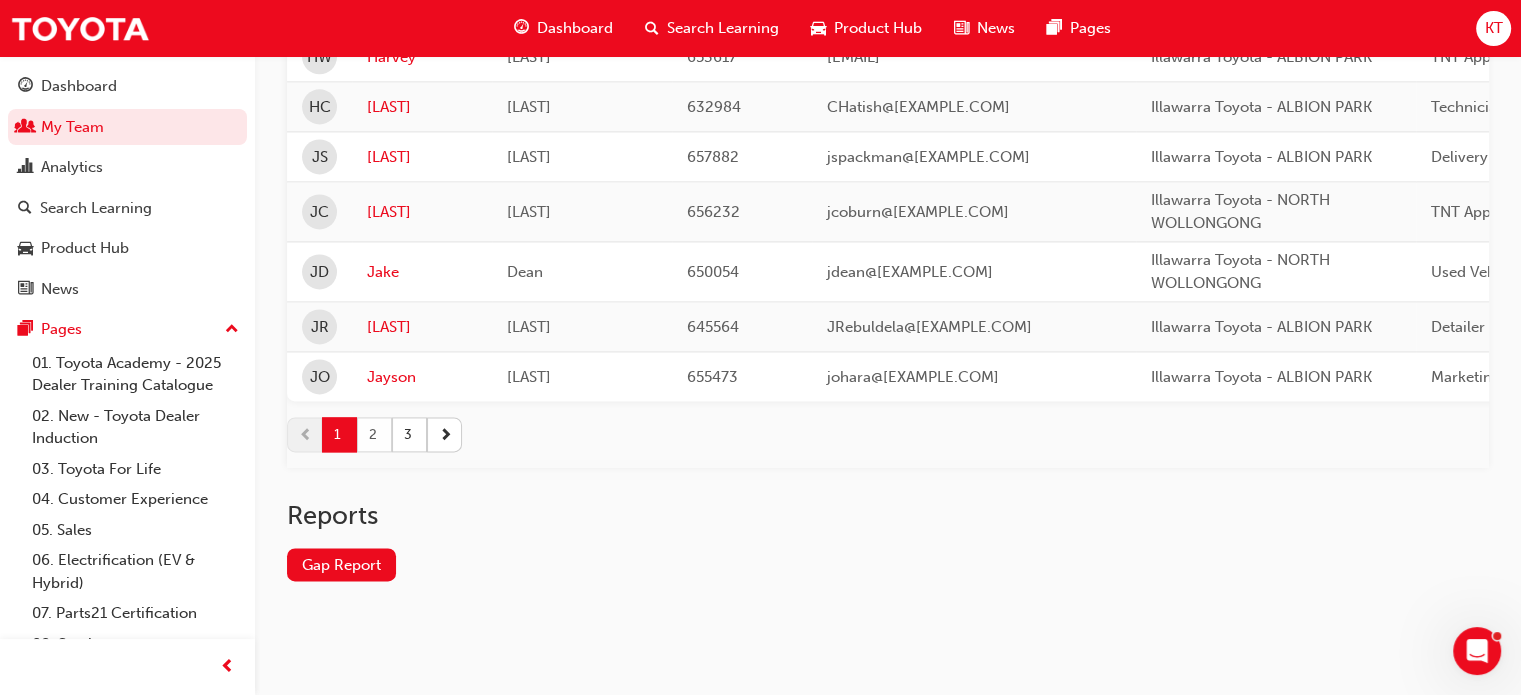 click on "2" at bounding box center (374, 434) 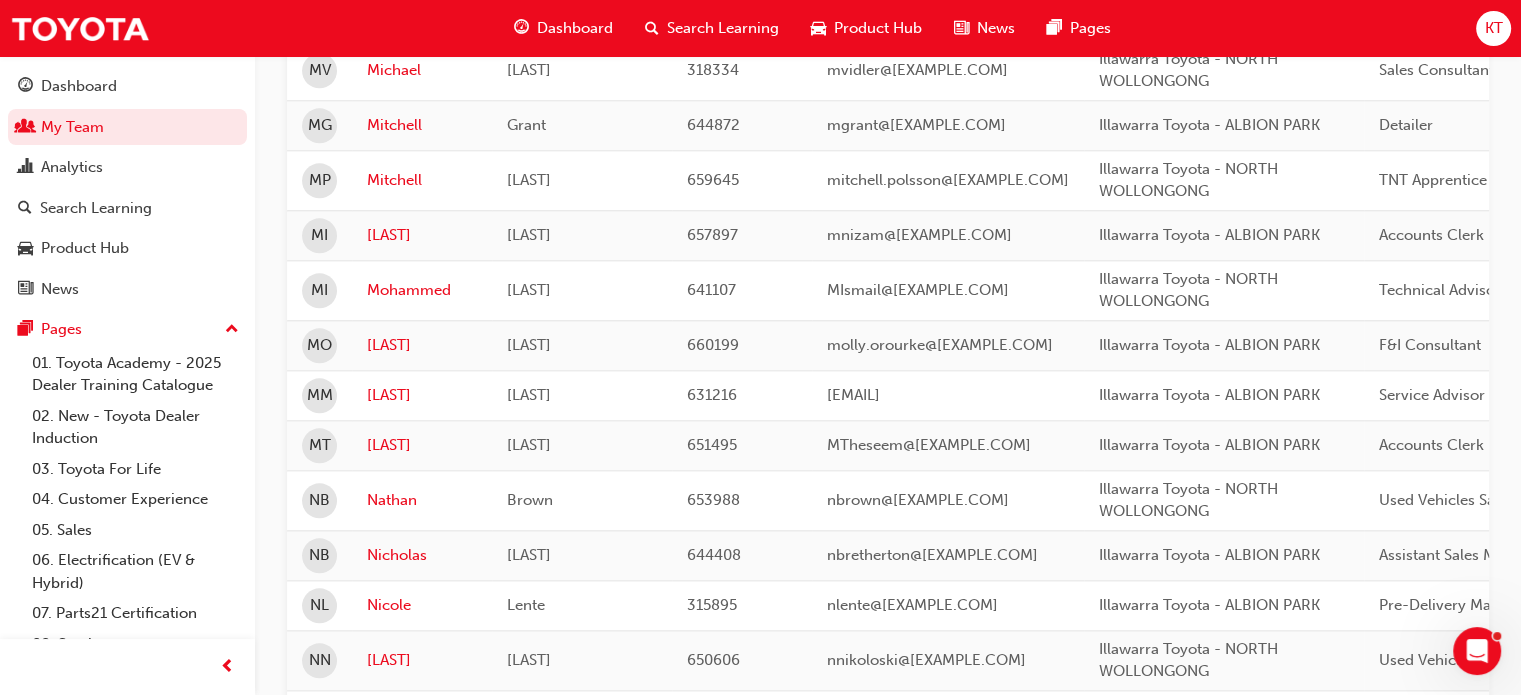 scroll, scrollTop: 2113, scrollLeft: 0, axis: vertical 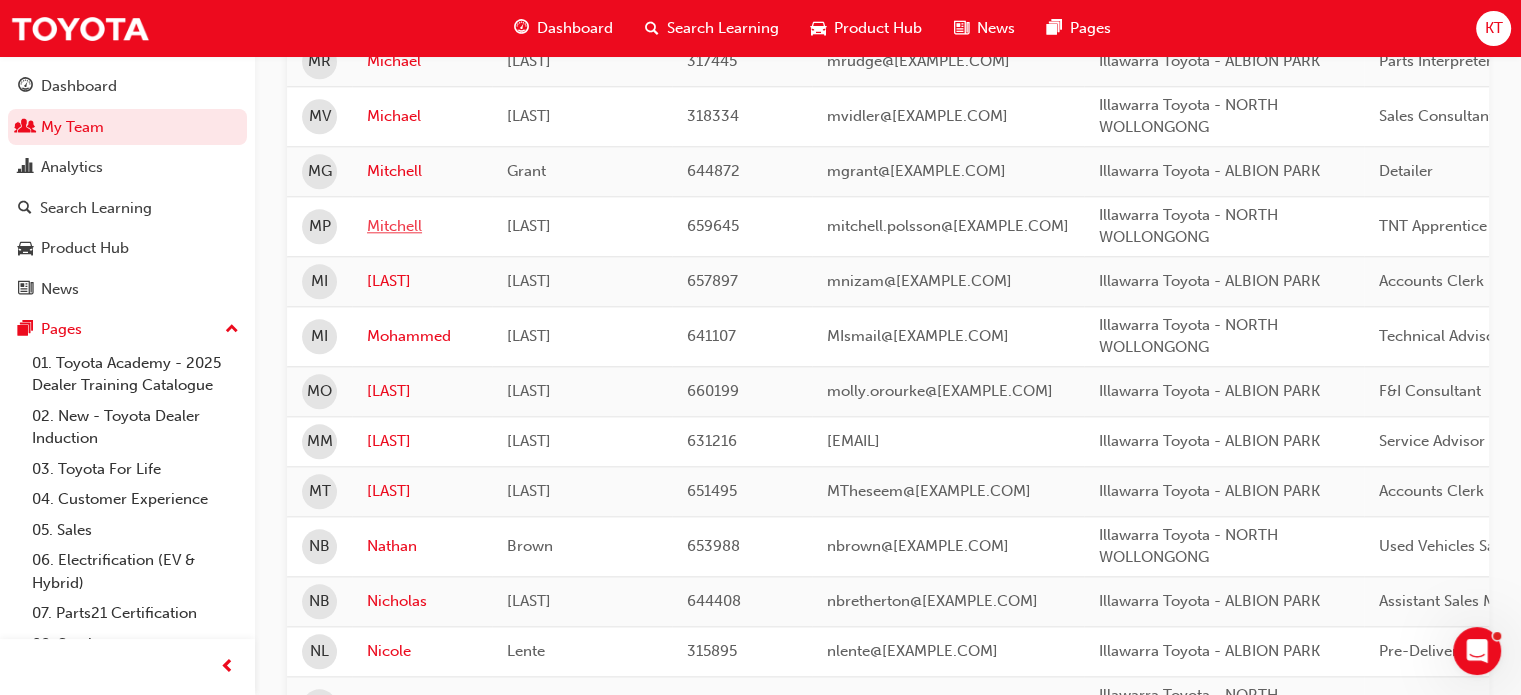 click on "Mitchell" at bounding box center (422, 226) 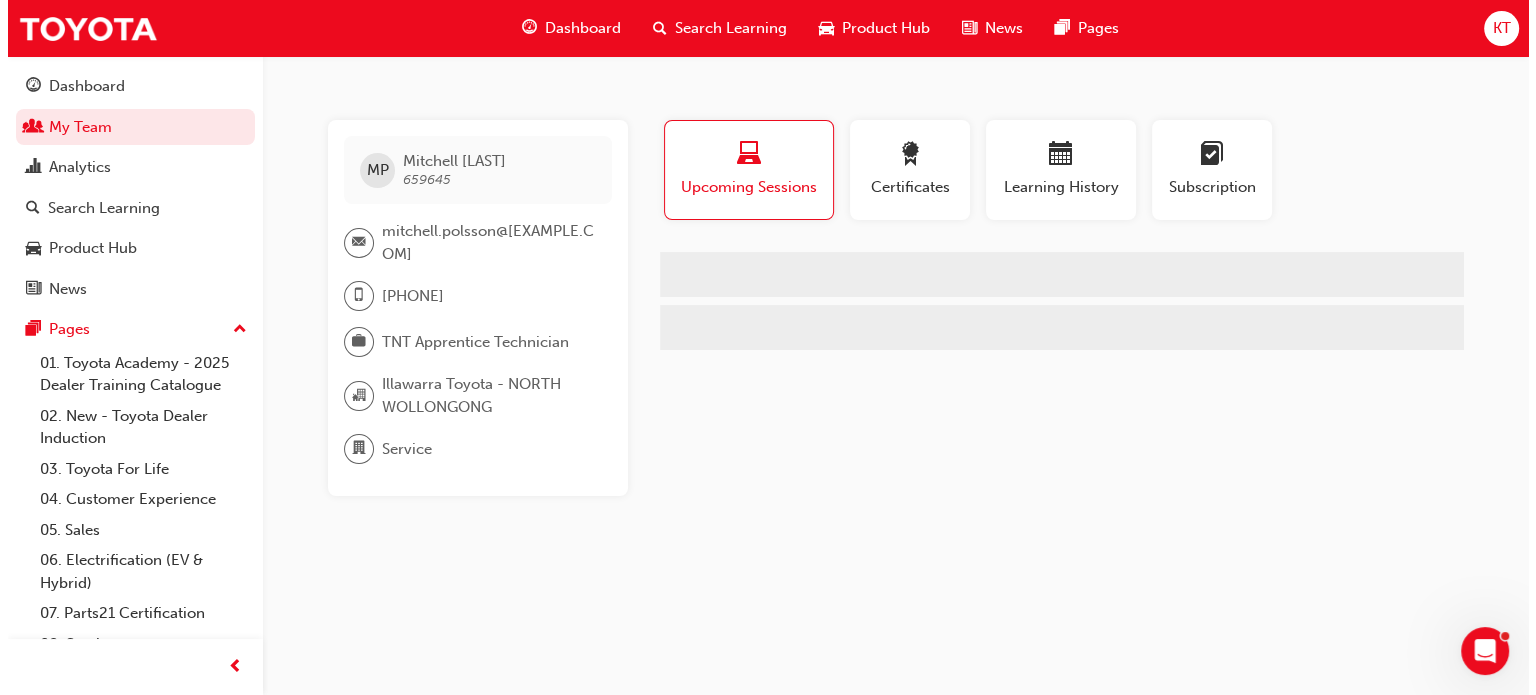 scroll, scrollTop: 0, scrollLeft: 0, axis: both 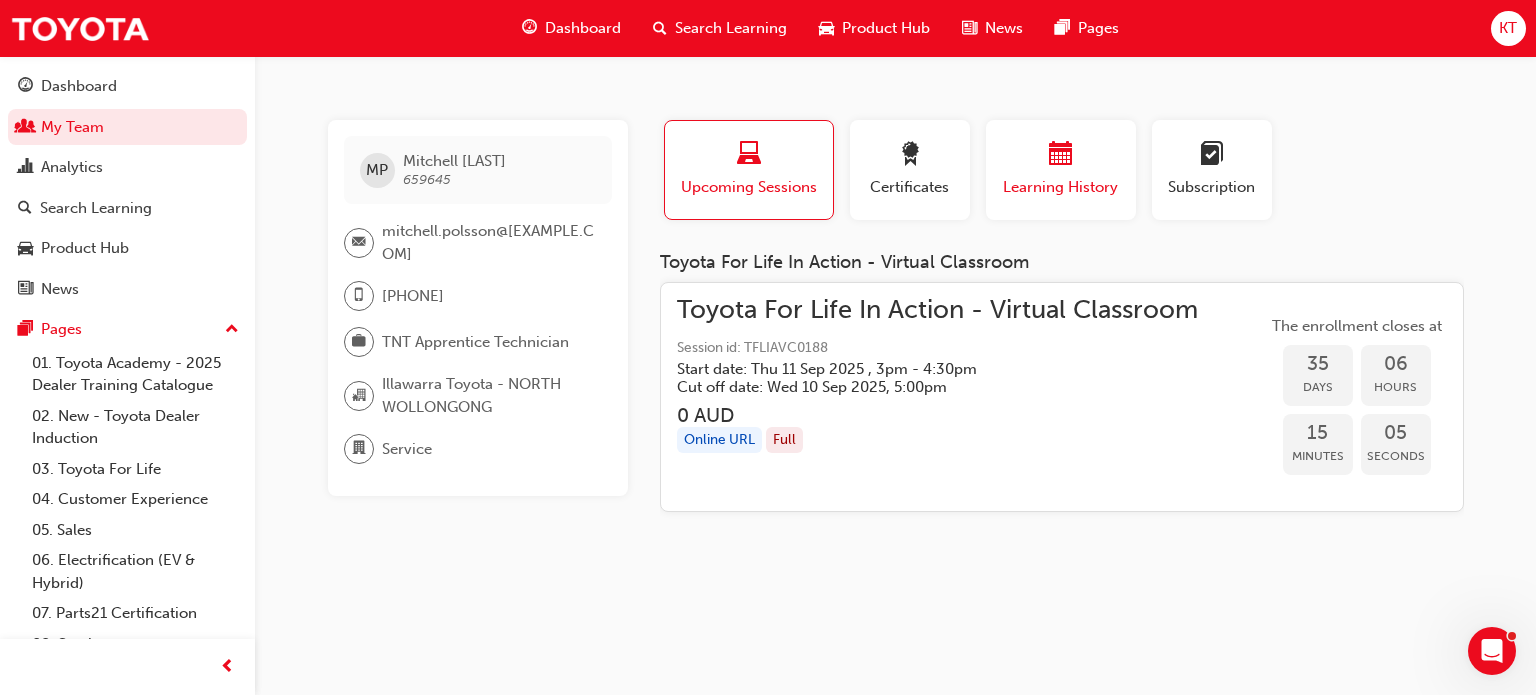 click on "Learning History" at bounding box center [1061, 187] 